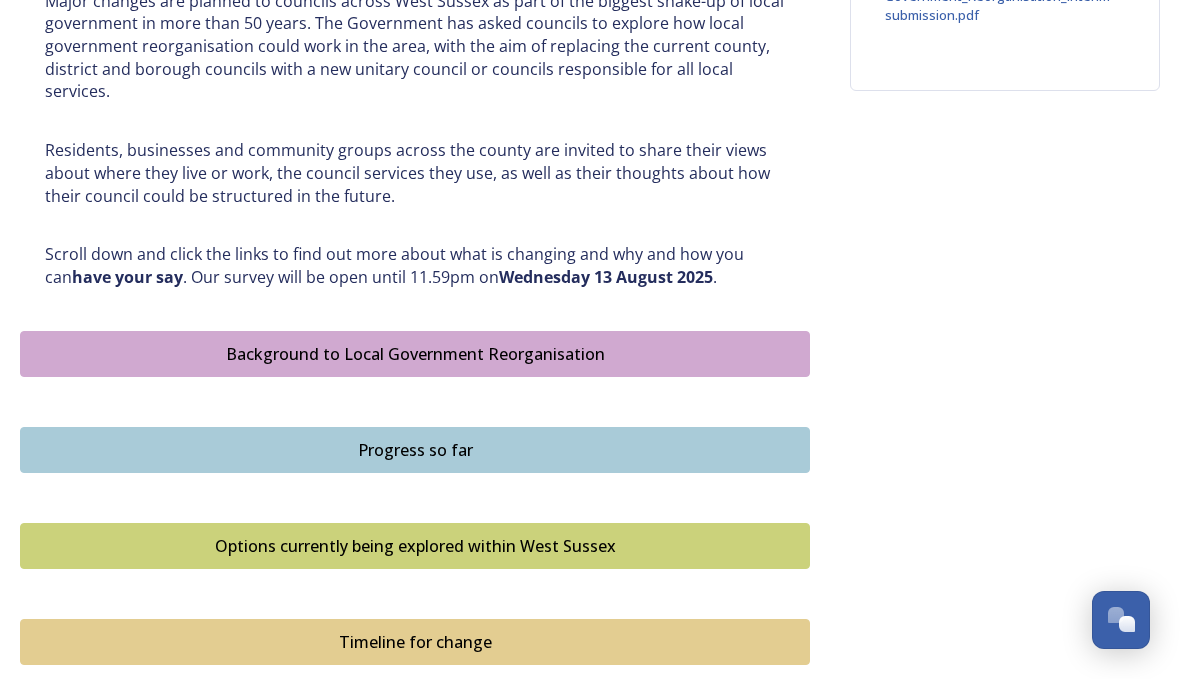 scroll, scrollTop: 901, scrollLeft: 0, axis: vertical 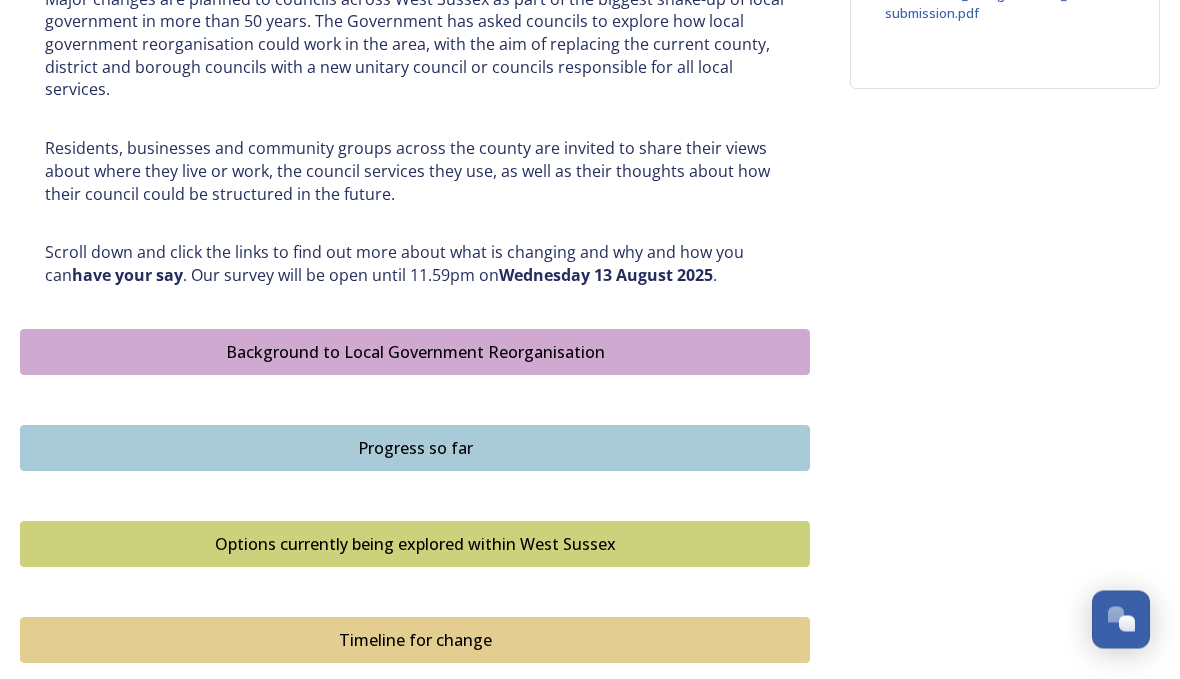 click on "Background to Local Government Reorganisation" at bounding box center (415, 353) 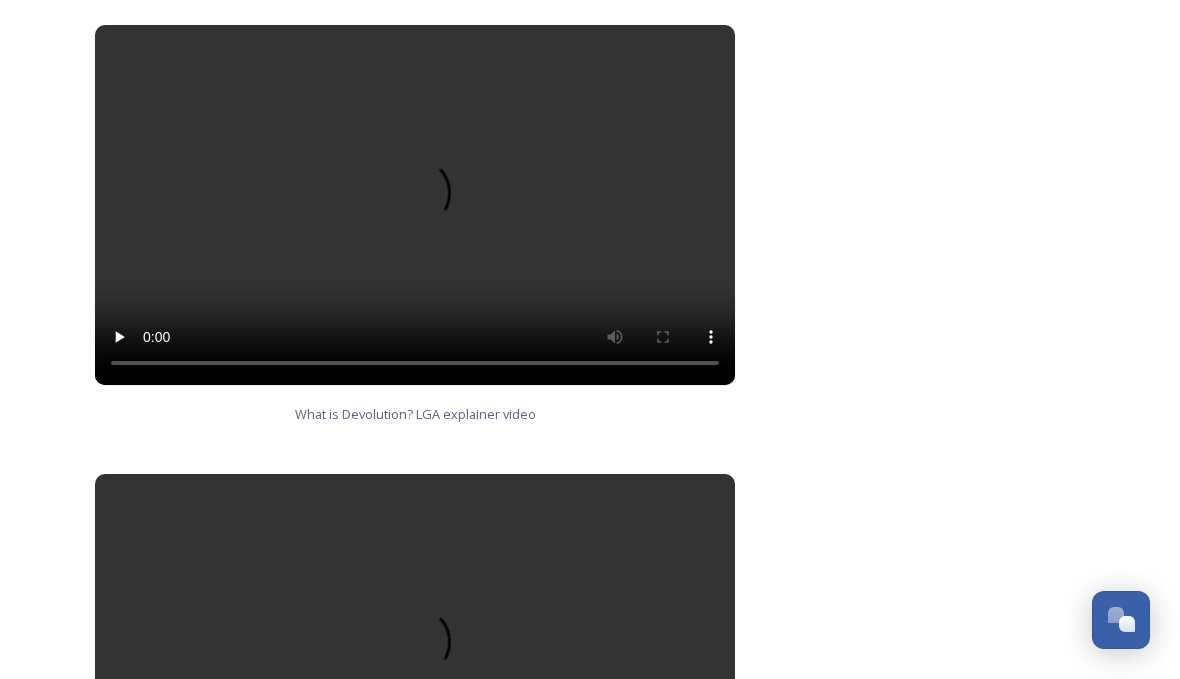 scroll, scrollTop: 1194, scrollLeft: 0, axis: vertical 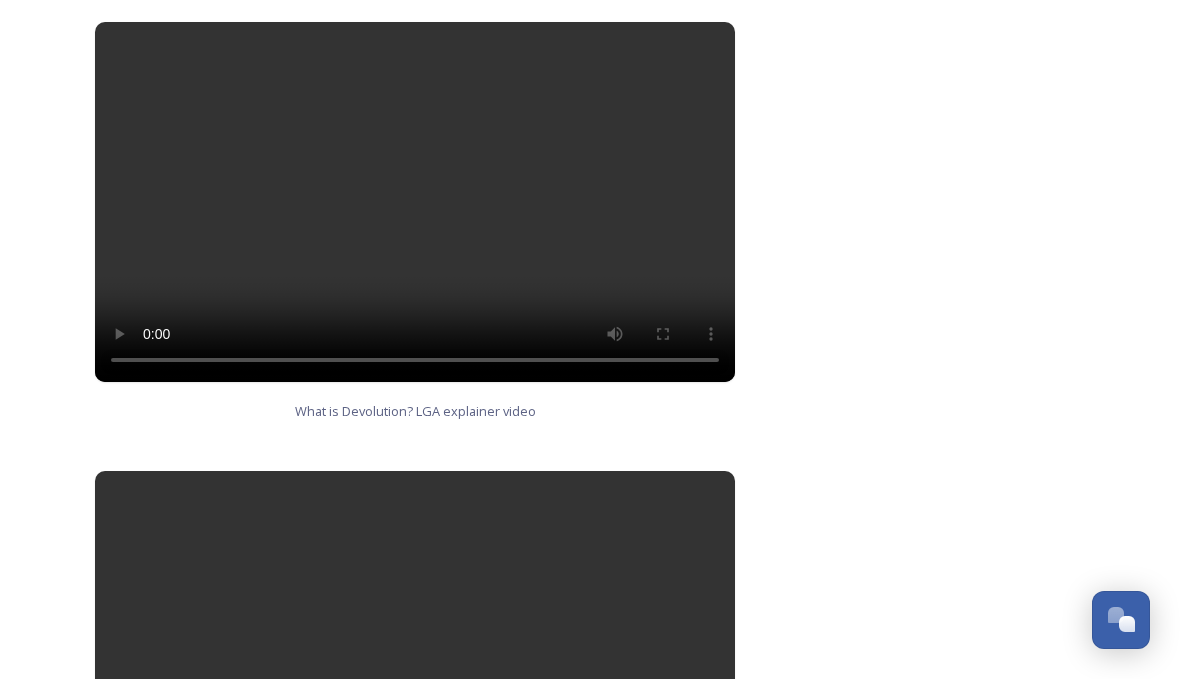 click at bounding box center (415, 202) 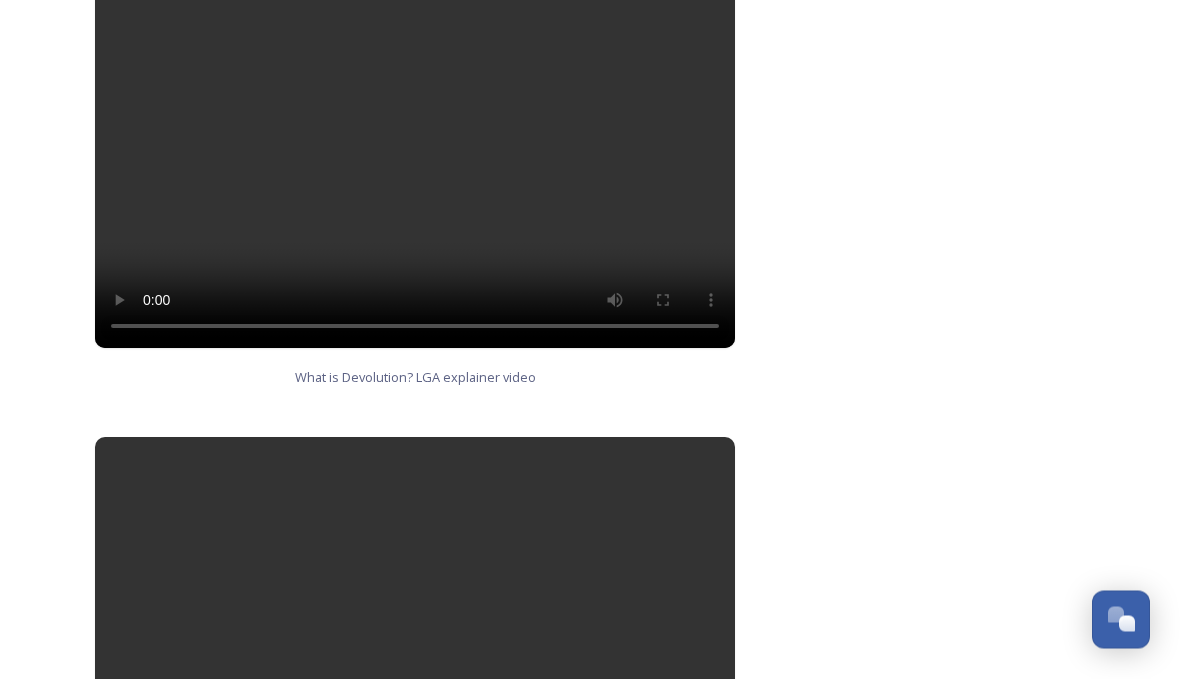 scroll, scrollTop: 1215, scrollLeft: 0, axis: vertical 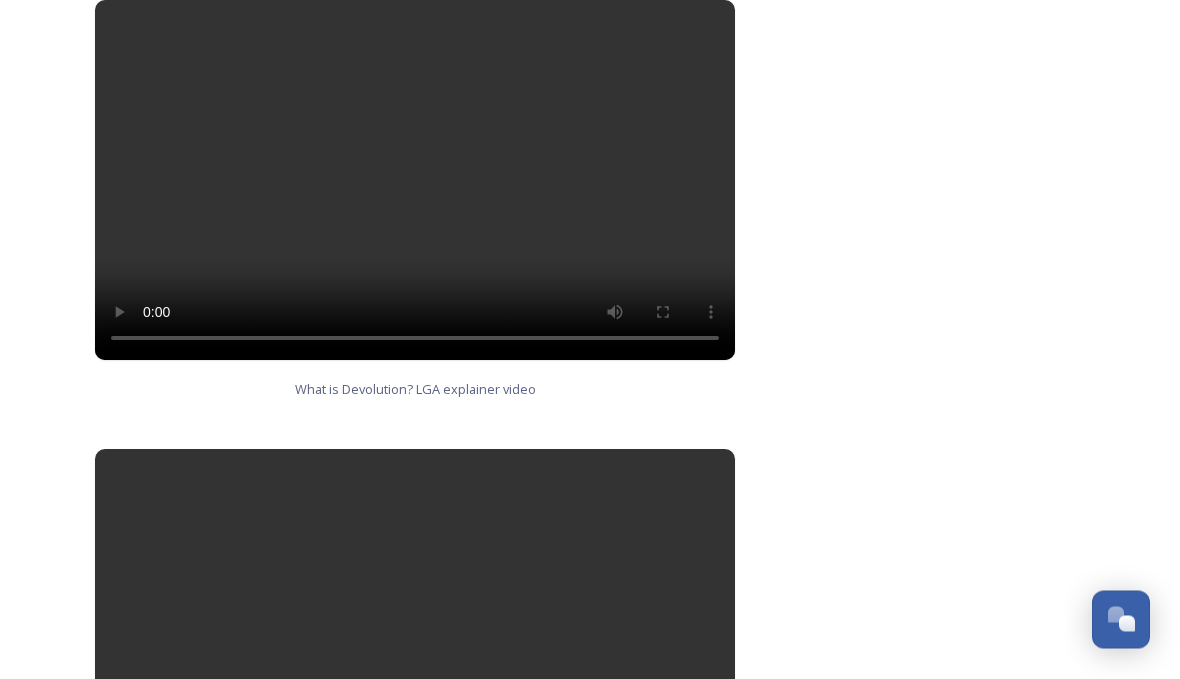 click on "Home Shaping [REGION] survey Background to Local Government Reorganisation Background to Local Government Reorganisation In [REGION], we have a local government structure with a county council and district and borough councils (a two-tier structure). West [REGION] County Council covers the whole of the county and delivers services, such as education, roads, children’s services and social care. [REGION] also has district and borough councils, that do things like collect bins, help people find homes, give permission for building projects, help to make where we live better by improving our towns and villages, as well as providing other services such as licensing, environmental health and community safety. The list of what councils deliver is long, and this is just a snapshot. In some towns and villages, there are also smaller town and parish councils that provide services such as allotments, some play areas and consultation on planning. What is Devolution? LGA explainer video Participate" at bounding box center [590, 202] 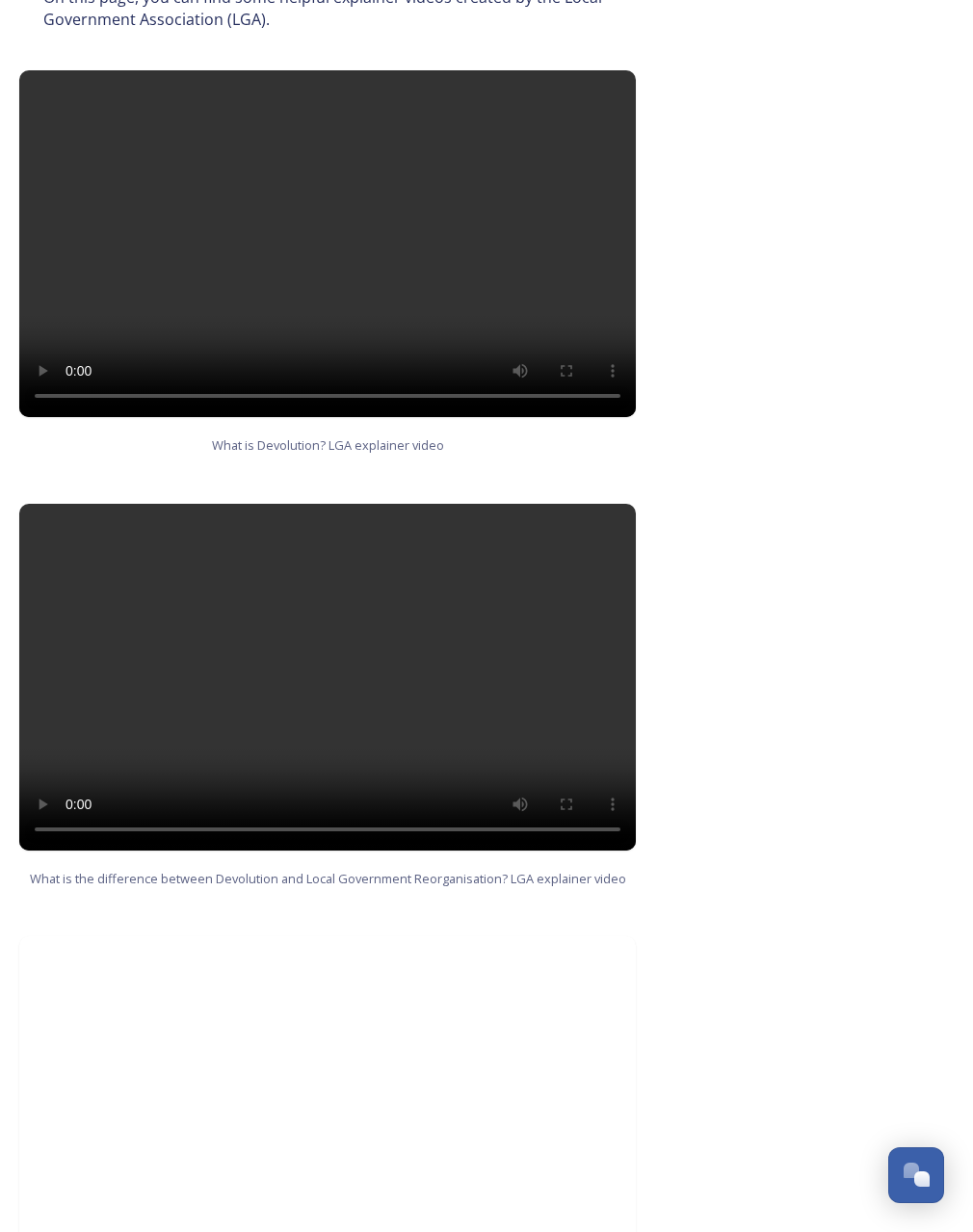 scroll, scrollTop: 1549, scrollLeft: 0, axis: vertical 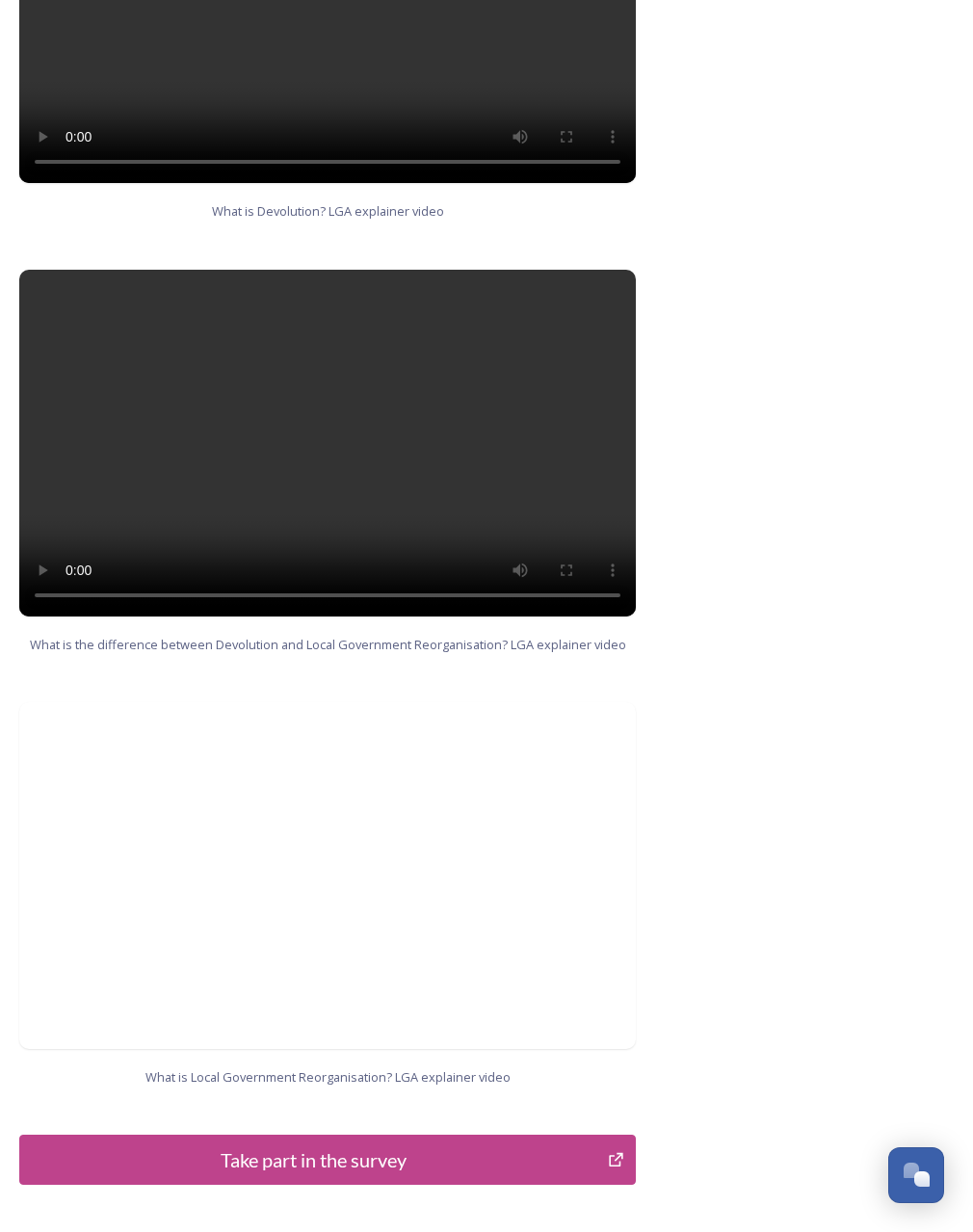 click on "Background to Local Government Reorganisation In [REGION], we have a local government structure with a county council and district and borough councils (a two-tier structure). West [REGION] County Council covers the whole of the county and delivers services, such as education, roads, children’s services and social care. [REGION] also has district and borough councils, that do things like collect bins, help people find homes, give permission for building projects, help to make where we live better by improving our towns and villages, as well as providing other services such as licensing, environmental health and community safety. The list of what councils deliver is long, and this is just a snapshot. In some towns and villages, there are also smaller town and parish councils that provide services such as allotments, some play areas and consultation on planning. You can read more about what each type of council is responsible for here. What is Devolution? LGA explainer video" at bounding box center (328, -84) 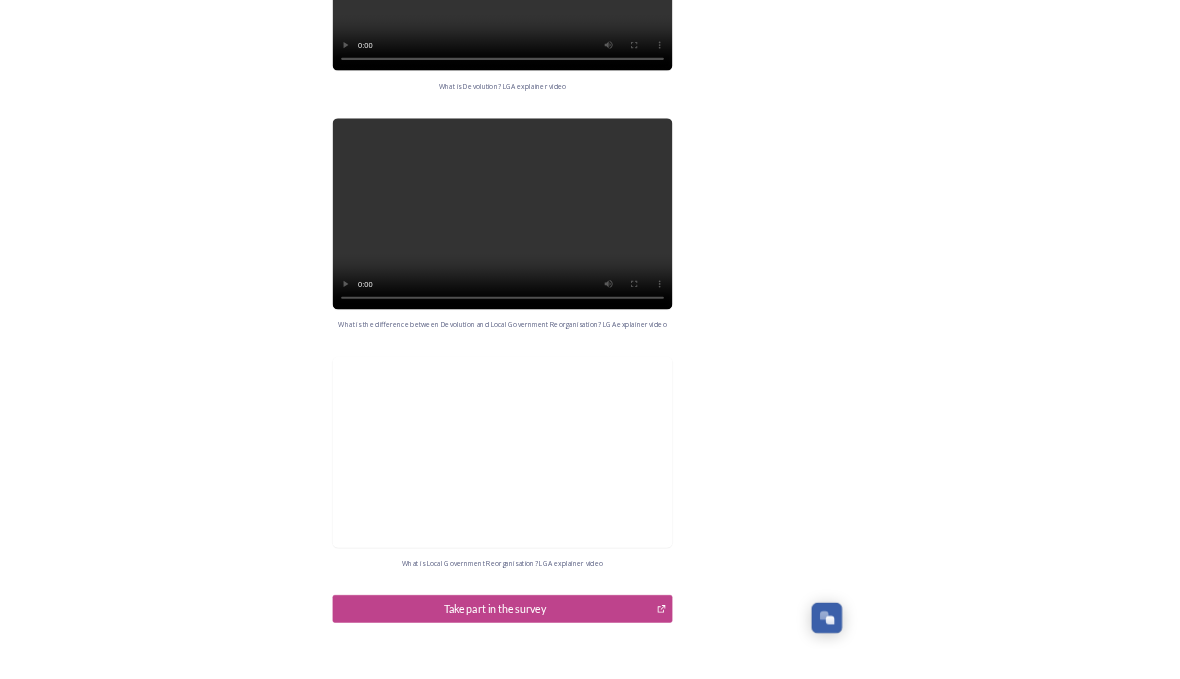 scroll, scrollTop: 2037, scrollLeft: 0, axis: vertical 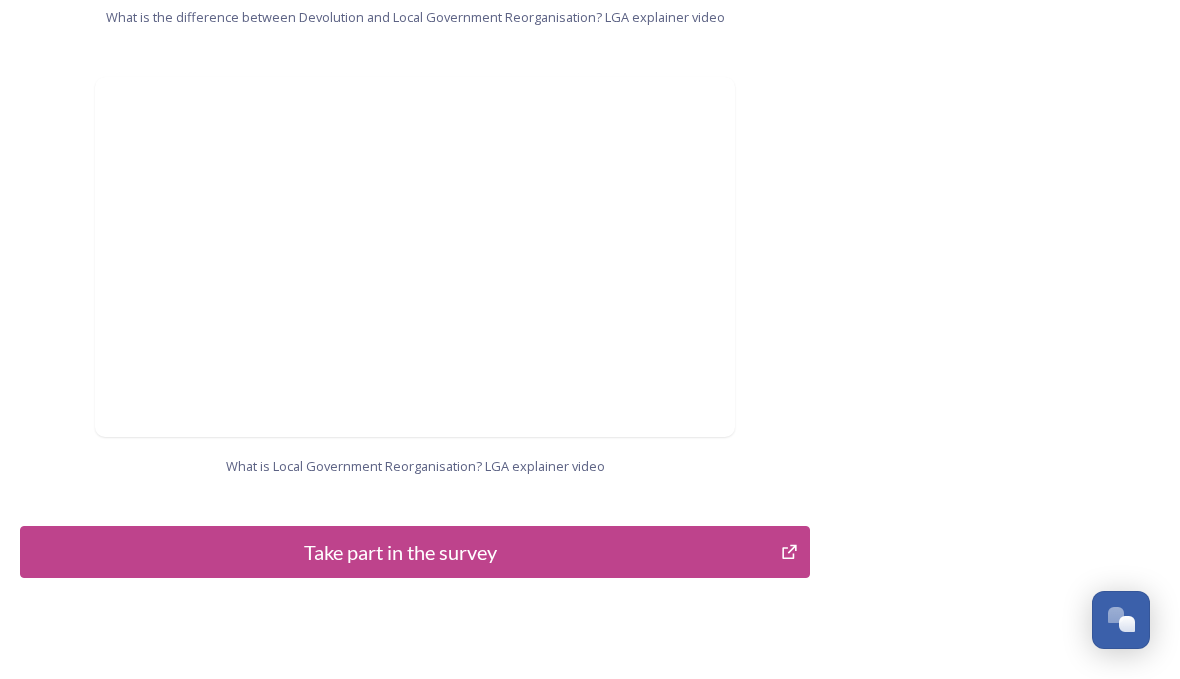 click on "Take part in the survey" at bounding box center [400, 552] 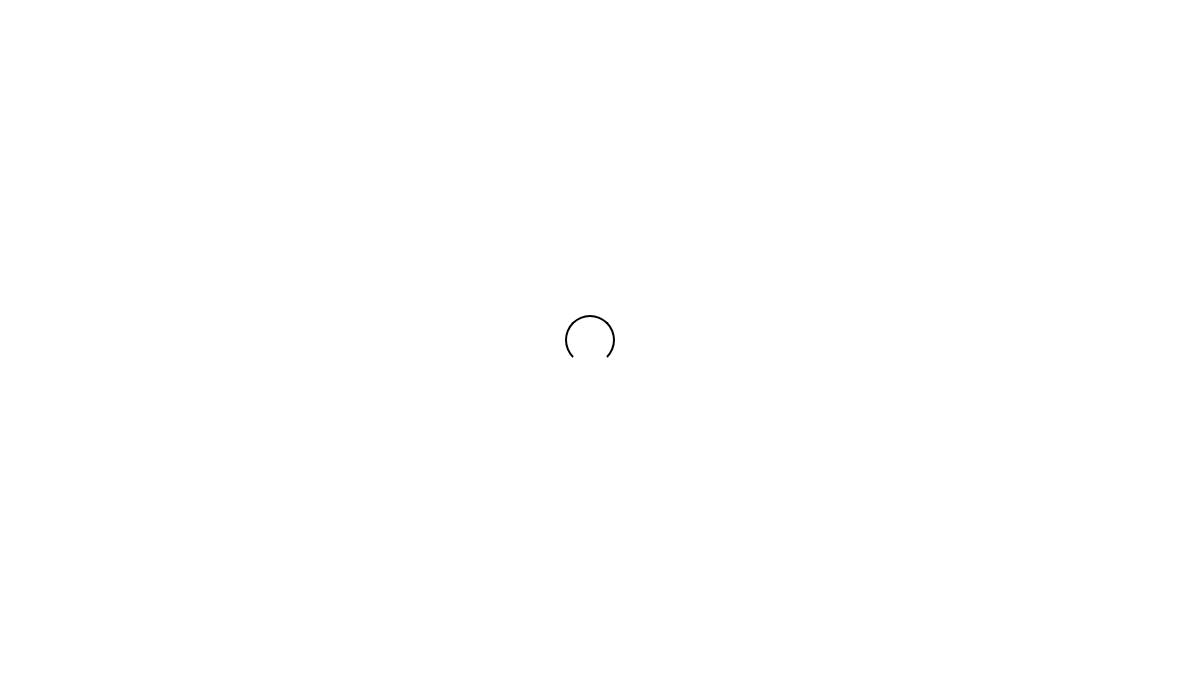 scroll, scrollTop: 0, scrollLeft: 0, axis: both 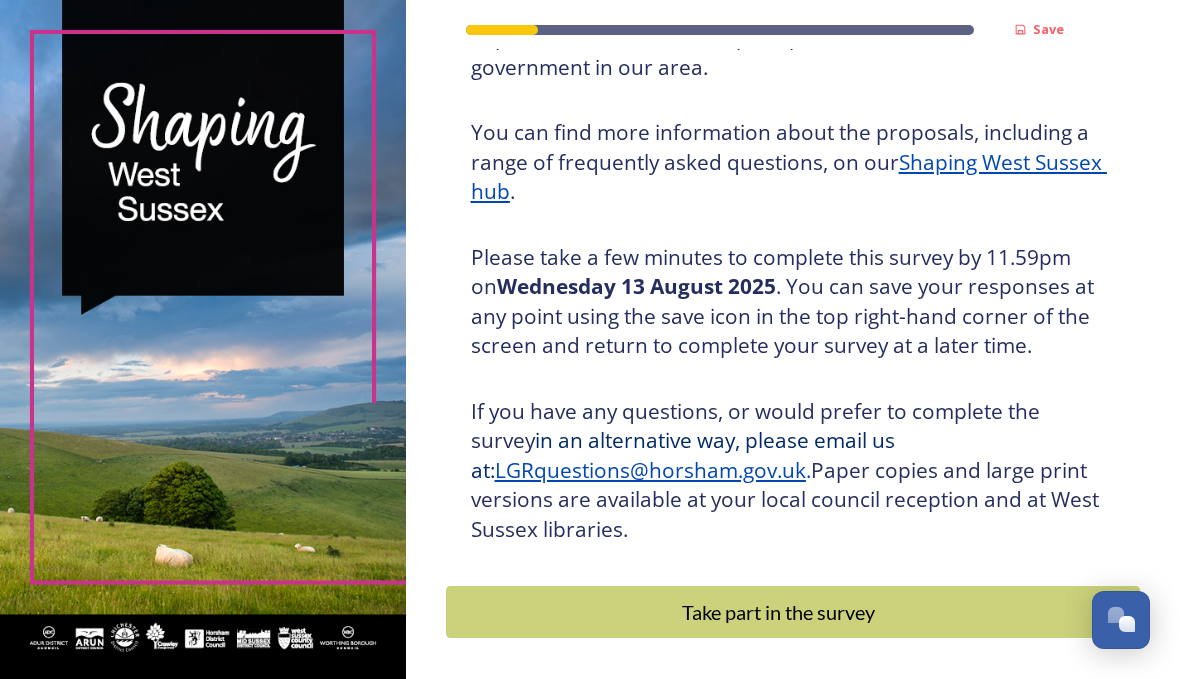 click on "Take part in the survey" at bounding box center (778, 612) 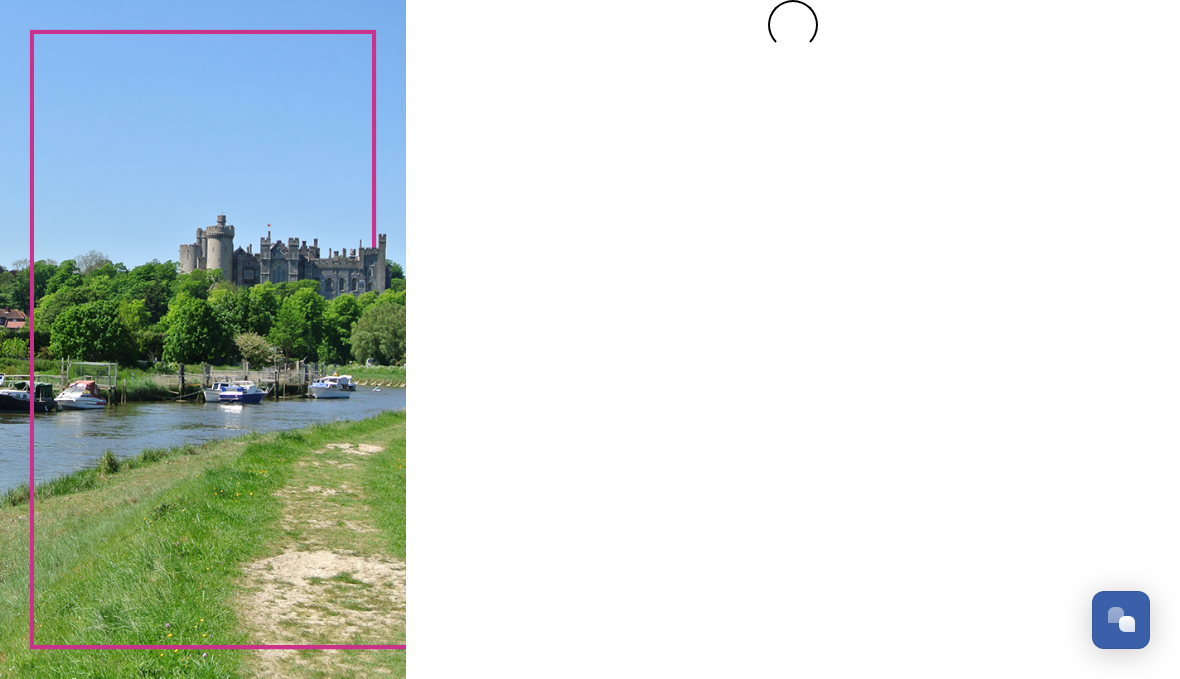scroll, scrollTop: 0, scrollLeft: 0, axis: both 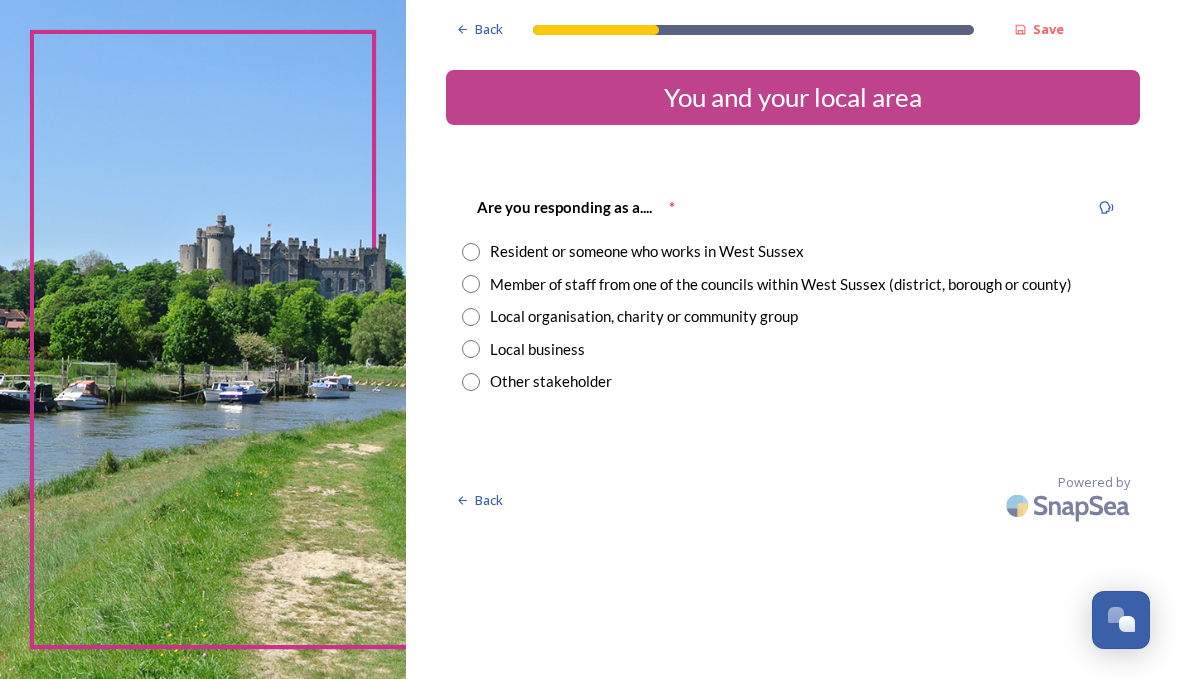 click on "Resident or someone who works in West Sussex" at bounding box center [793, 251] 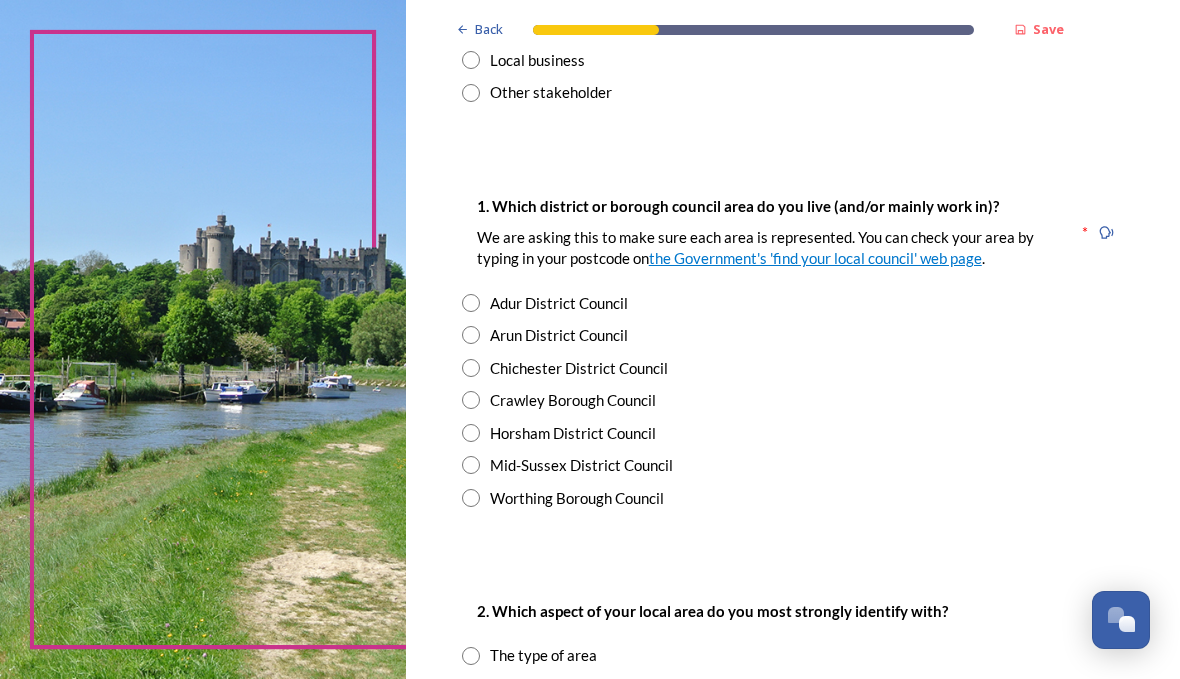 scroll, scrollTop: 290, scrollLeft: 0, axis: vertical 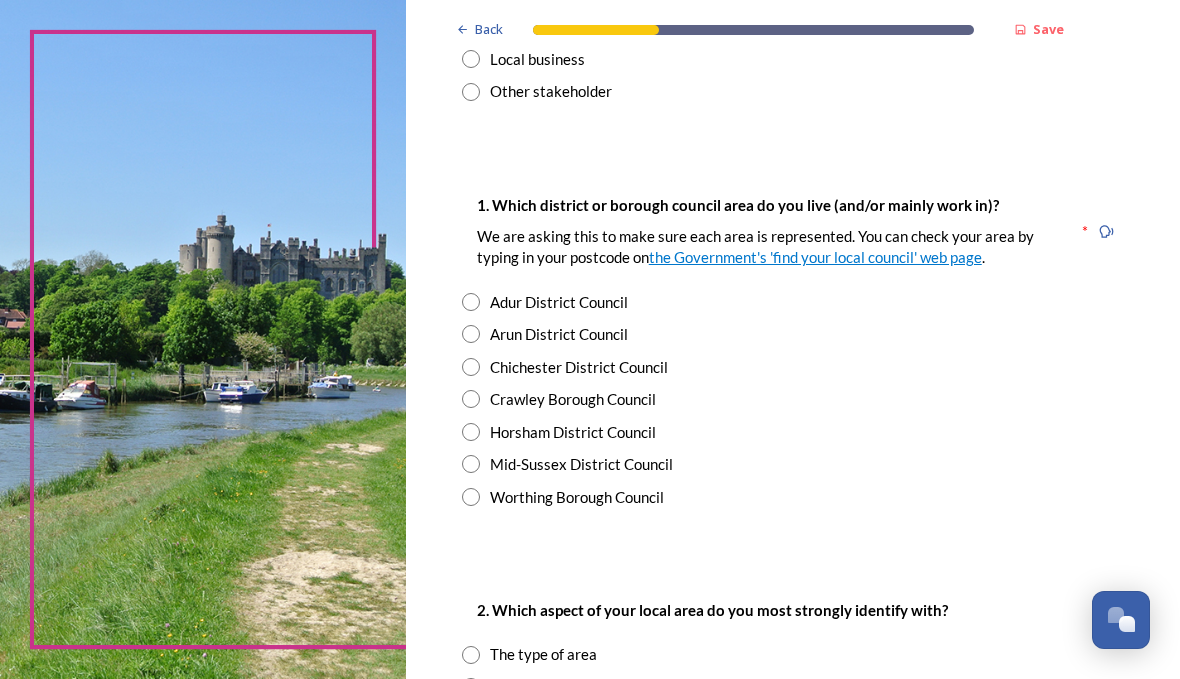 click at bounding box center (471, 302) 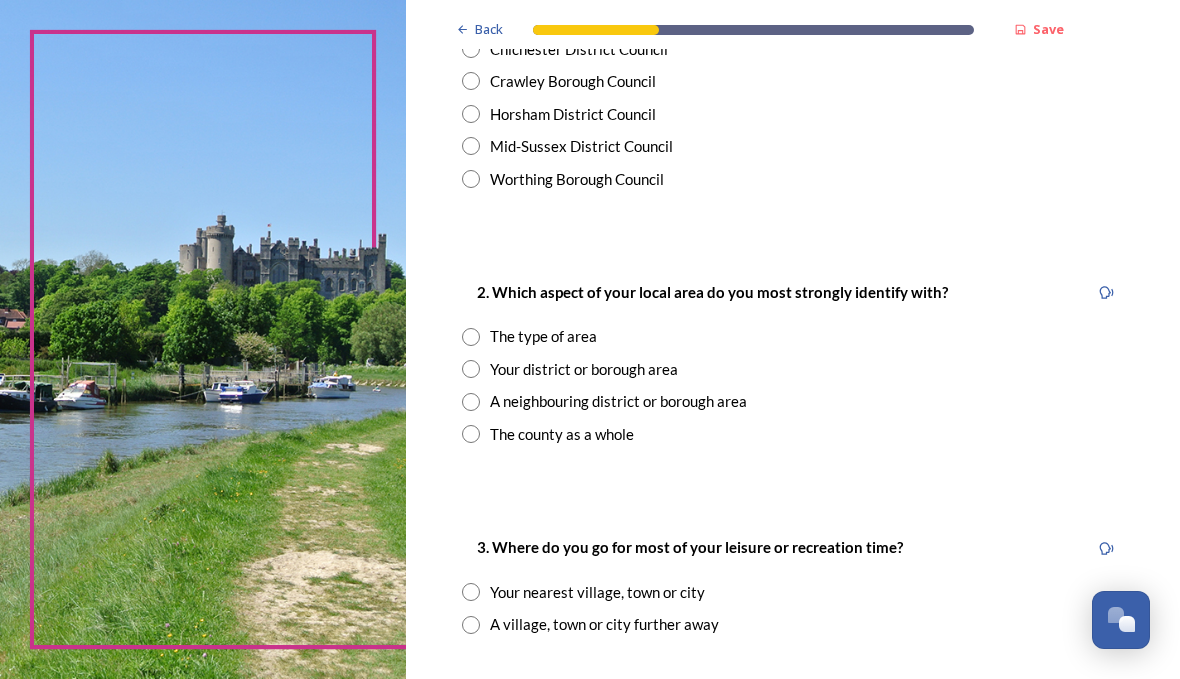 scroll, scrollTop: 628, scrollLeft: 0, axis: vertical 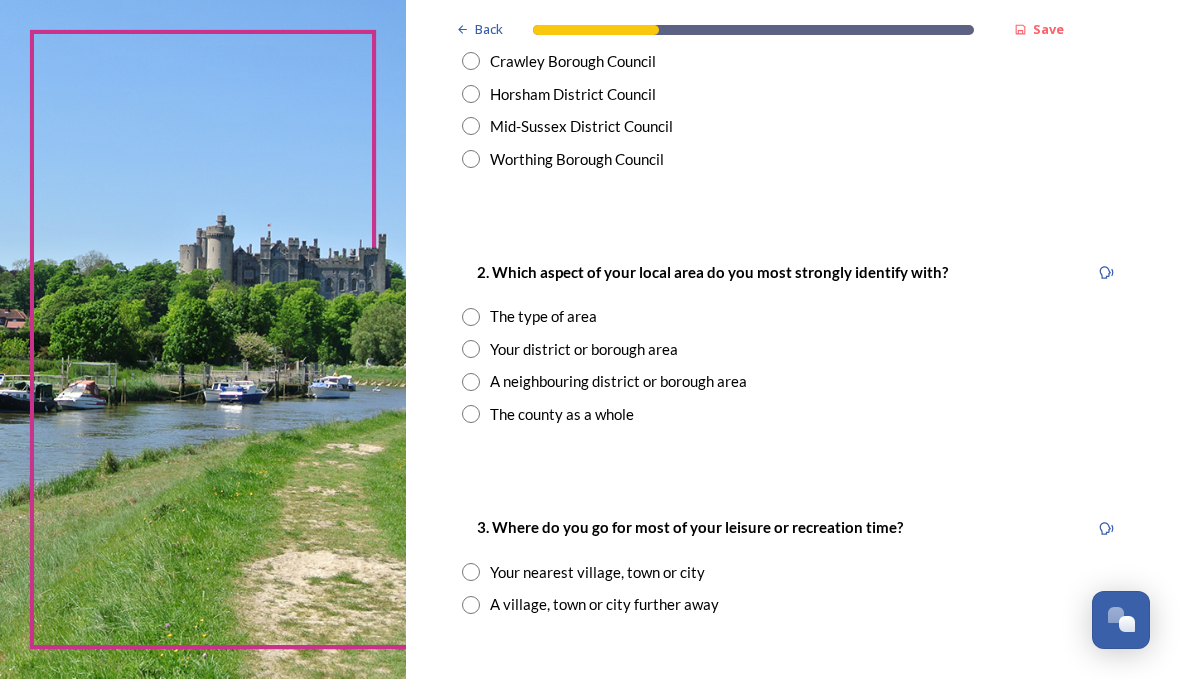 click on "Your district or borough area" at bounding box center [793, 349] 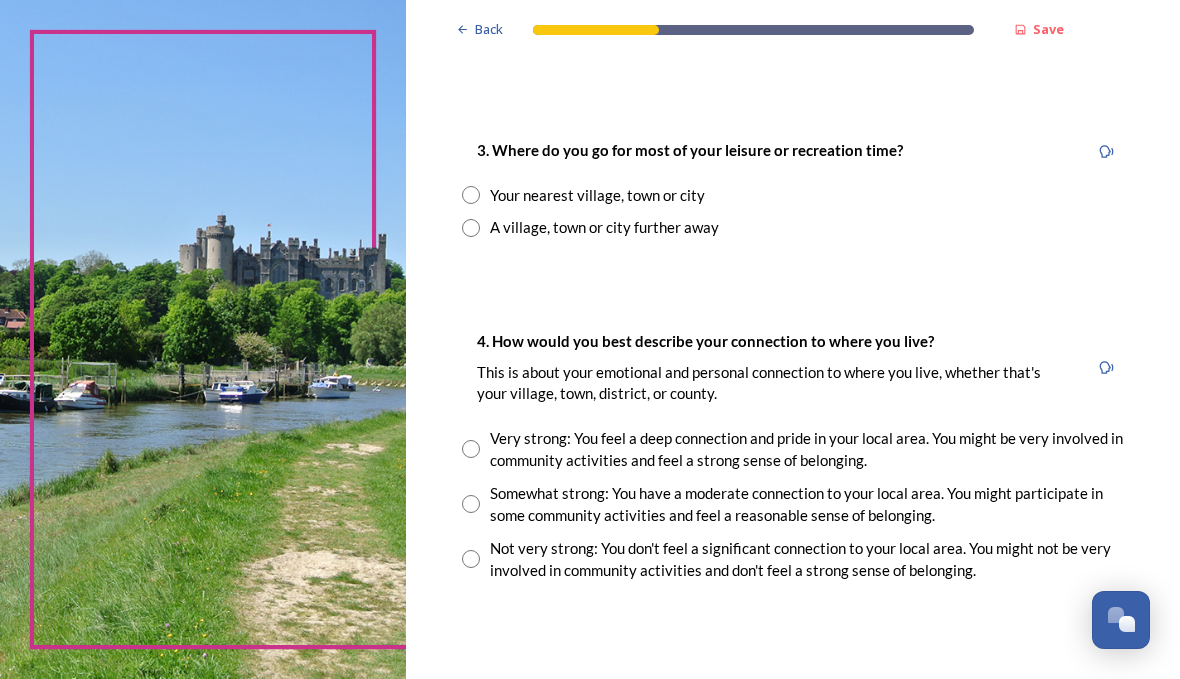 scroll, scrollTop: 1006, scrollLeft: 0, axis: vertical 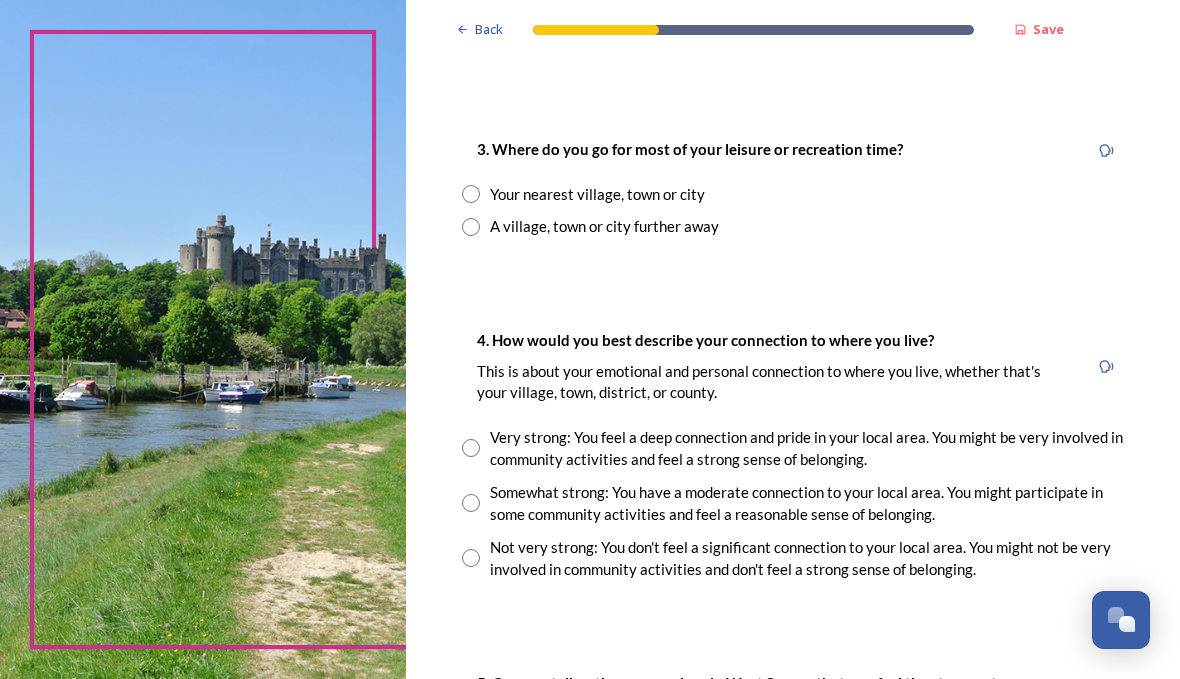 click at bounding box center [471, 194] 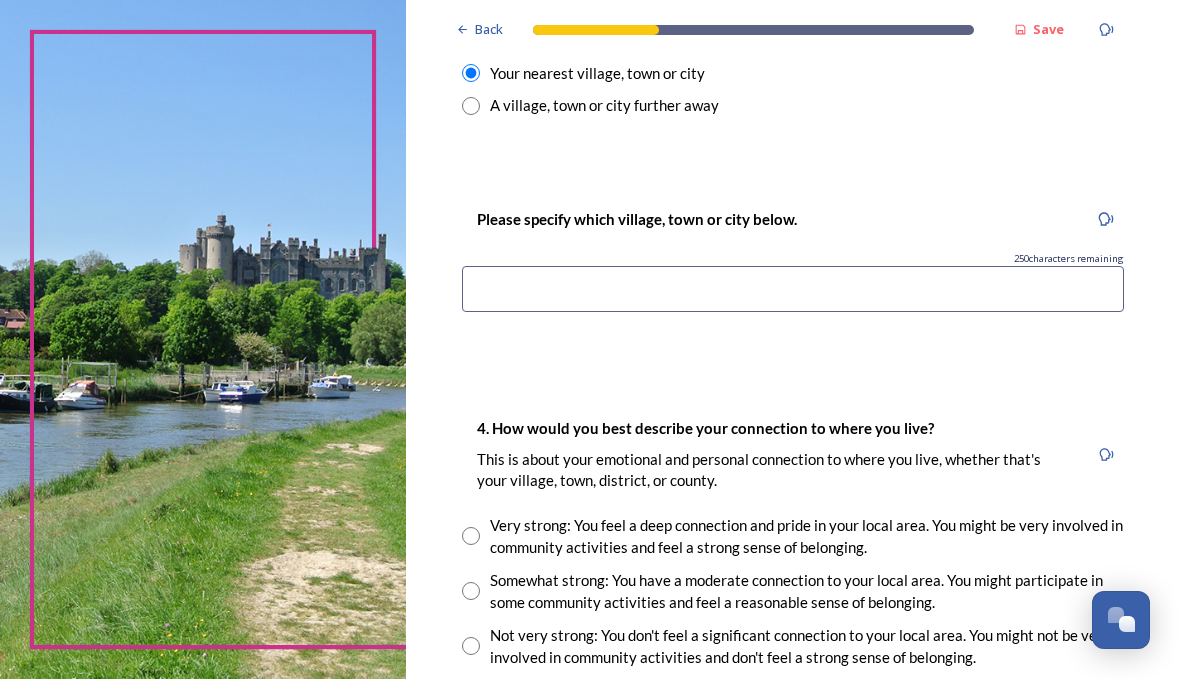 scroll, scrollTop: 1131, scrollLeft: 0, axis: vertical 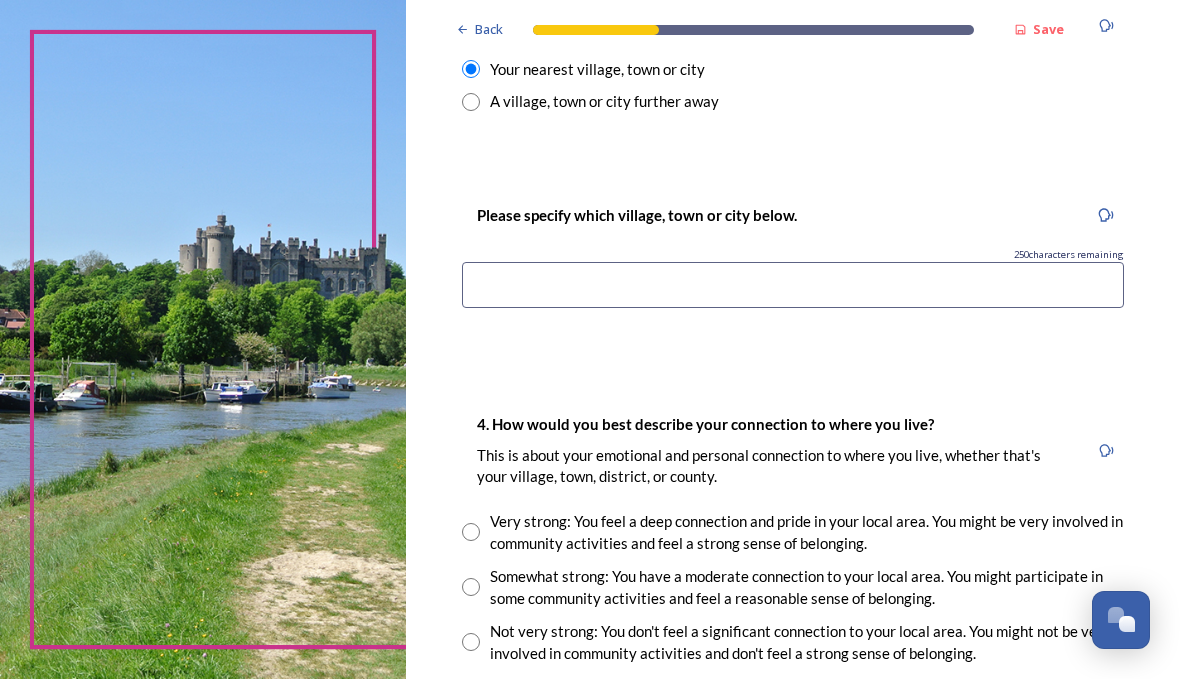 click at bounding box center (793, 285) 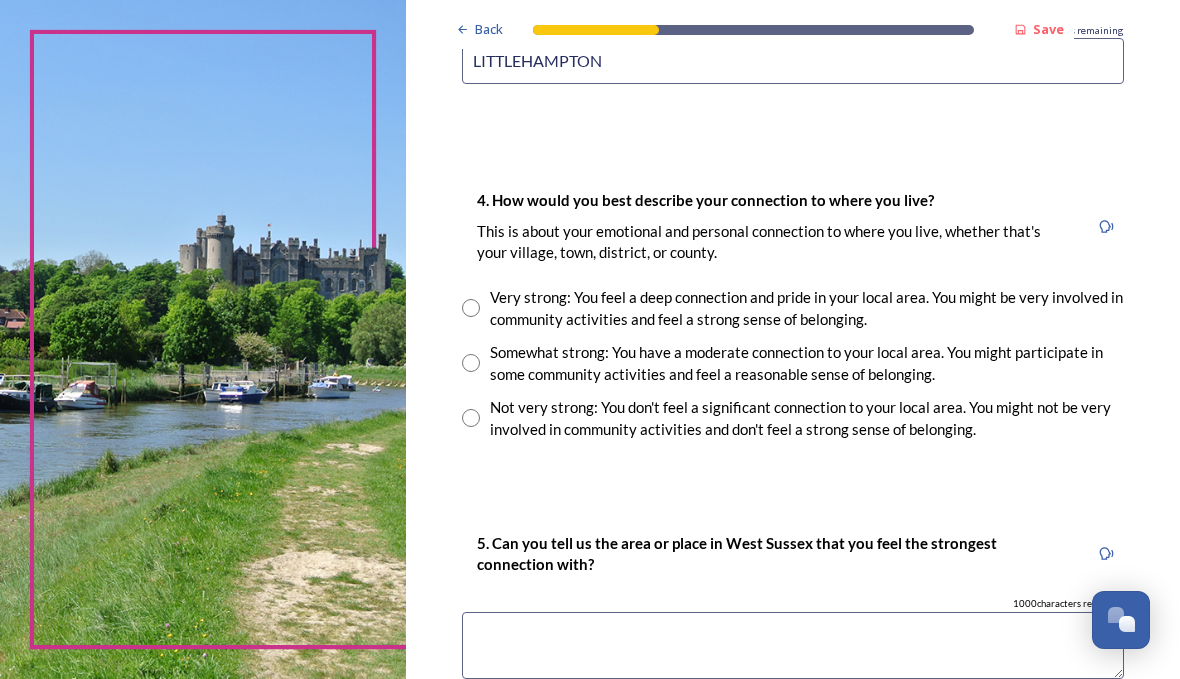 scroll, scrollTop: 1377, scrollLeft: 0, axis: vertical 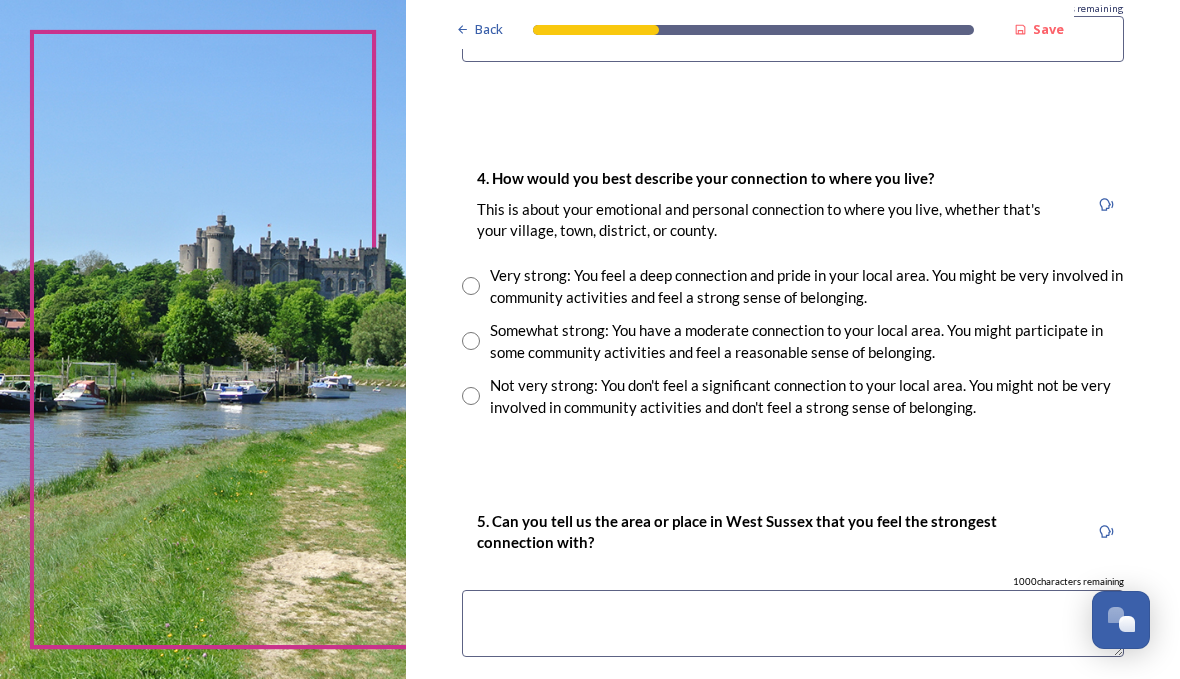type on "LITTLEHAMPTON" 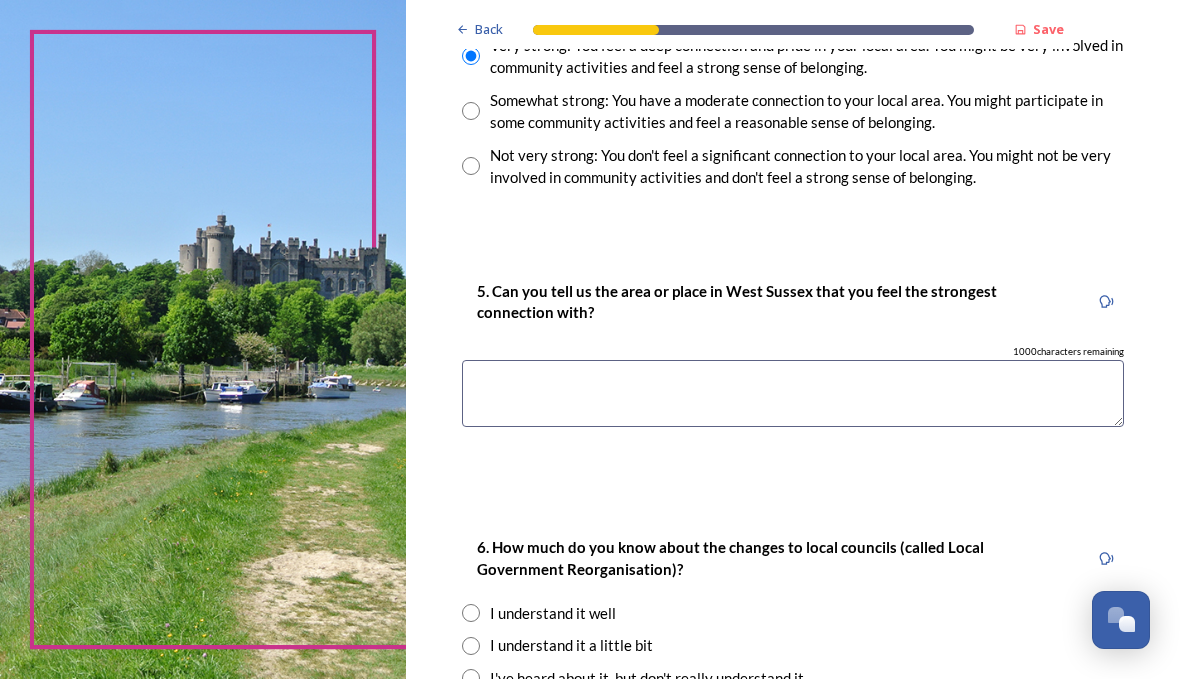 scroll, scrollTop: 1610, scrollLeft: 0, axis: vertical 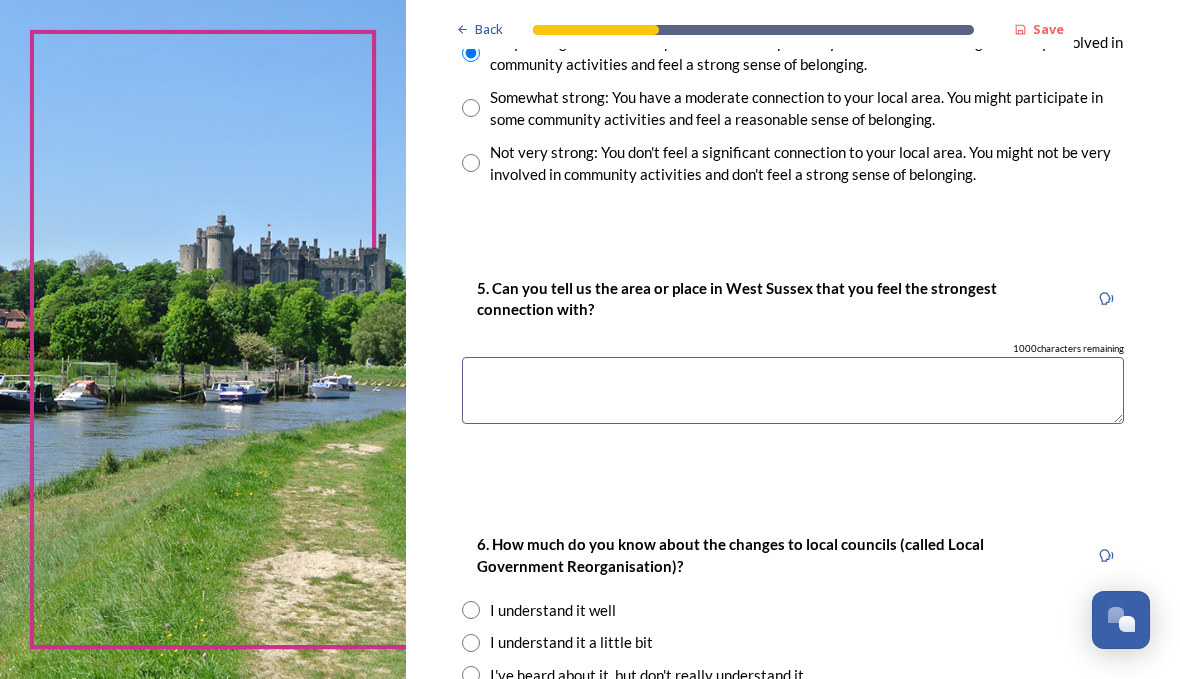 click at bounding box center (793, 390) 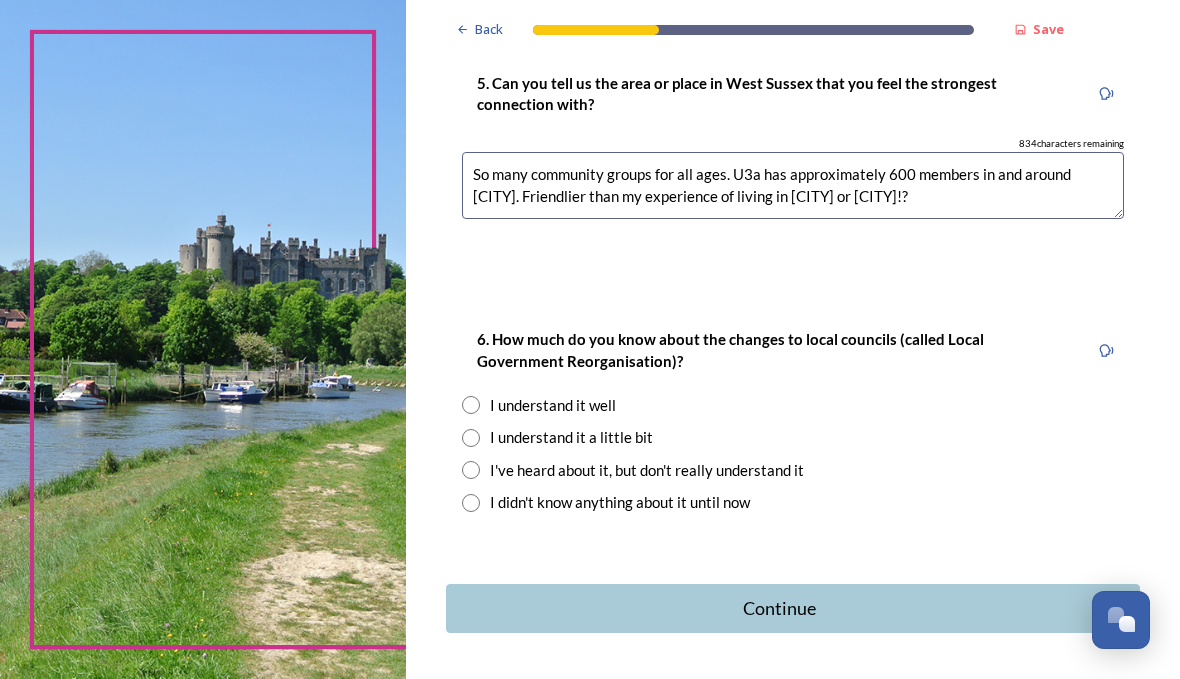 scroll, scrollTop: 1814, scrollLeft: 0, axis: vertical 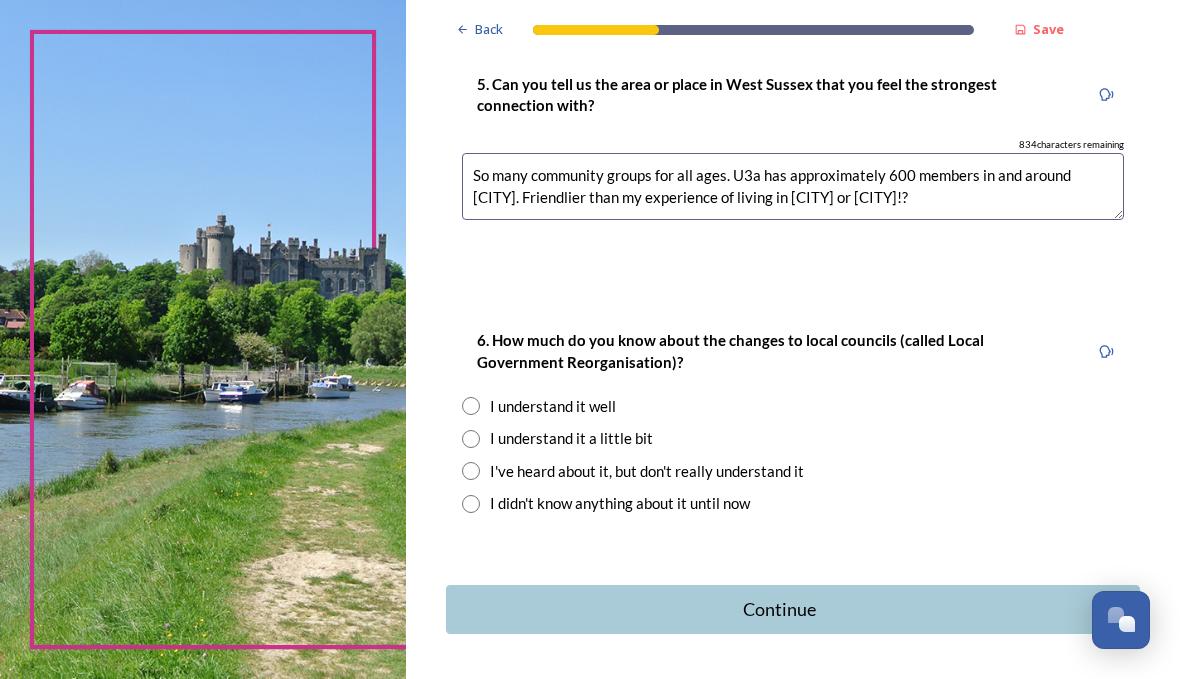 type on "So many community groups for all ages. U3a has approximately 600 members in and around [CITY]. Friendlier than my experience of living in [CITY] or [CITY]!?" 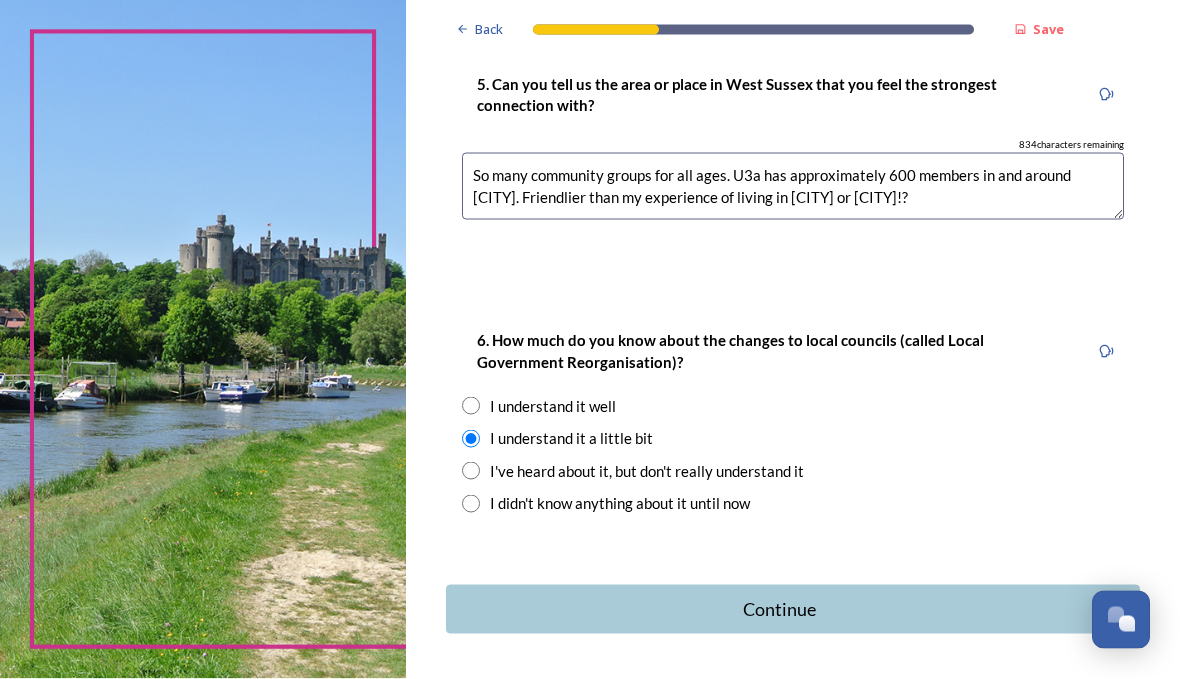 scroll, scrollTop: 92, scrollLeft: 0, axis: vertical 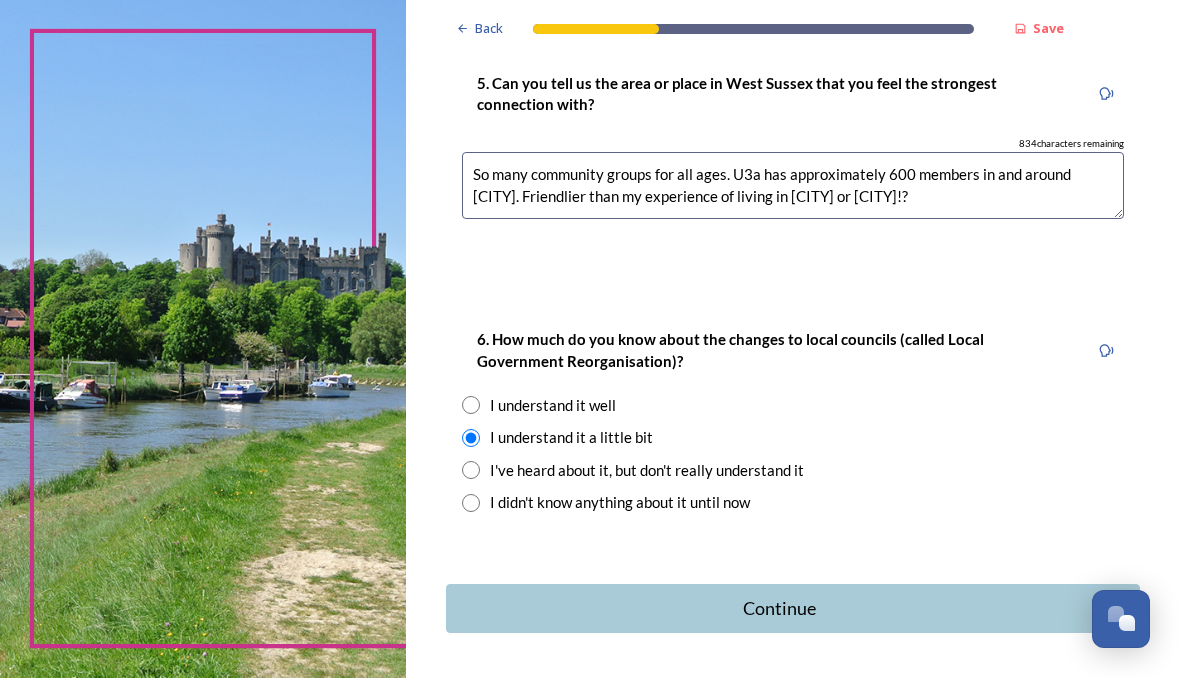 click on "Continue" at bounding box center (779, 609) 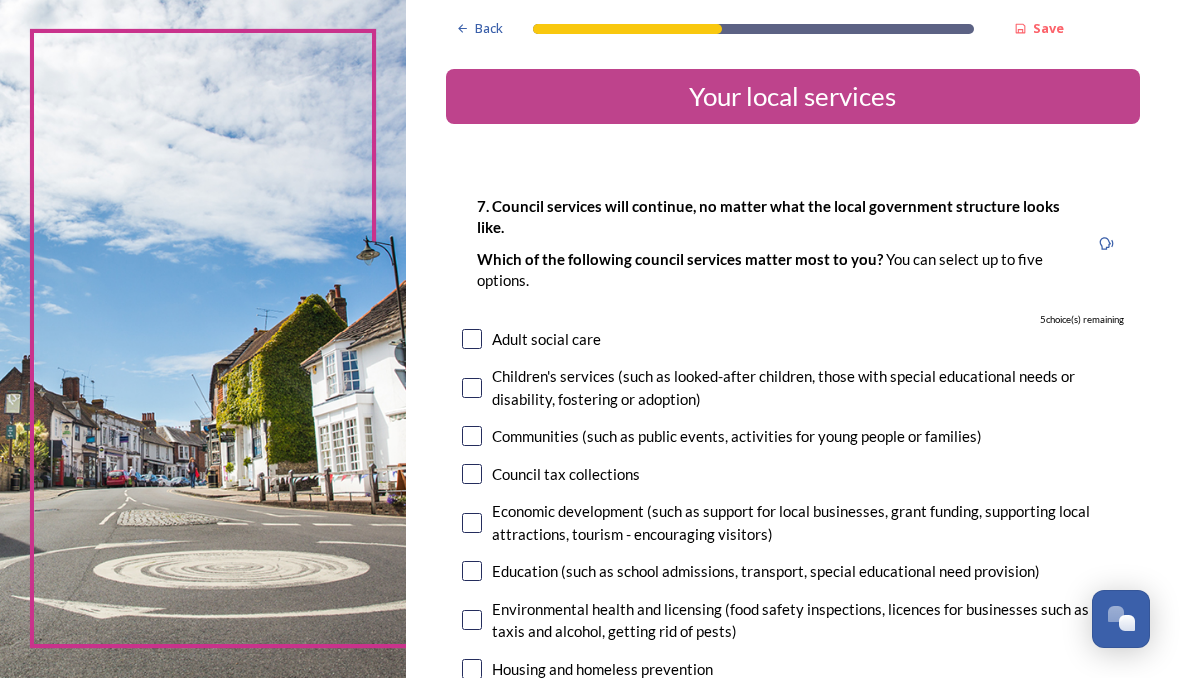 click at bounding box center (472, 340) 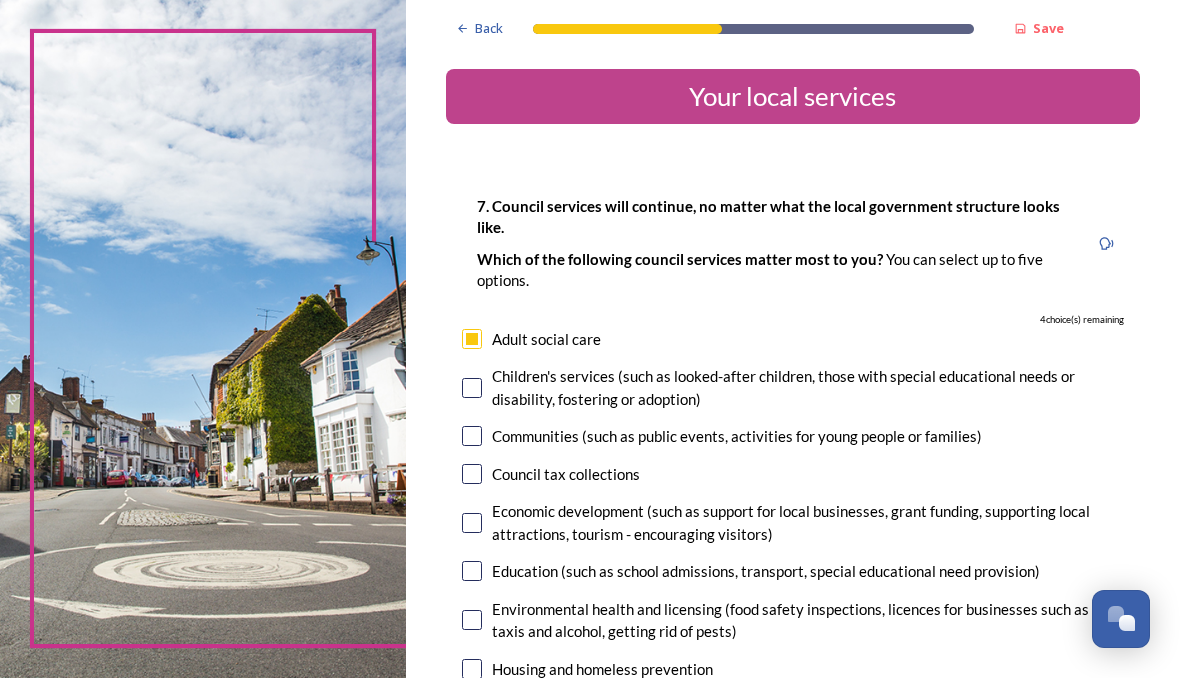 click at bounding box center [472, 389] 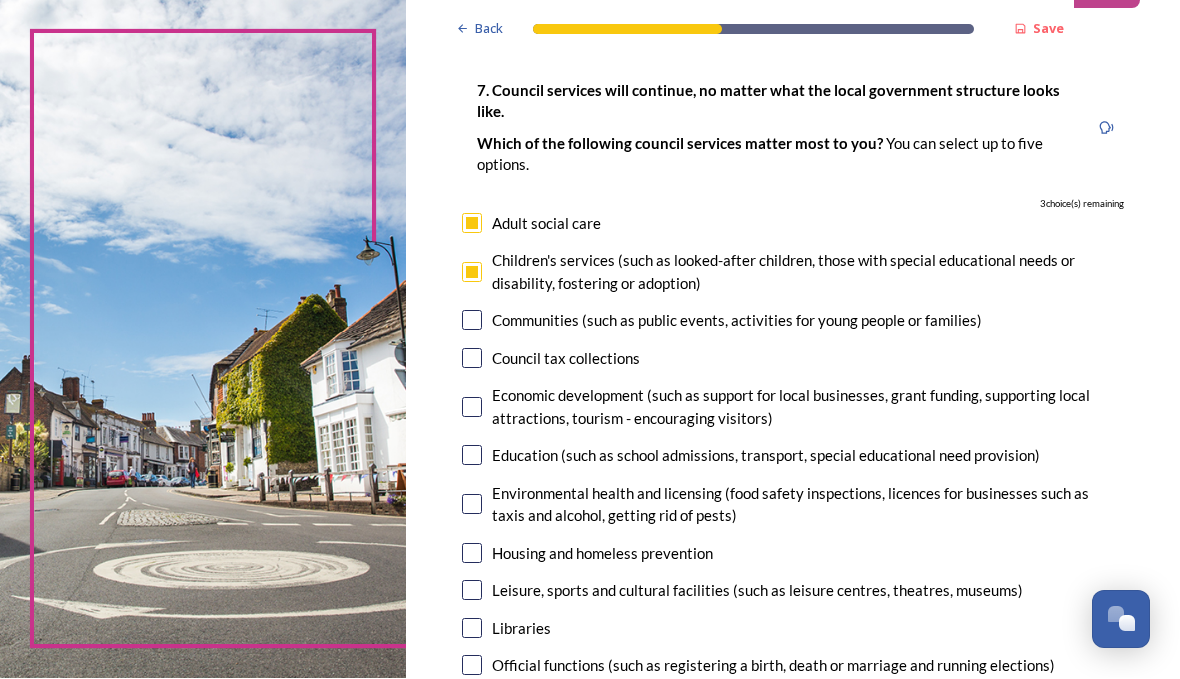 scroll, scrollTop: 123, scrollLeft: 0, axis: vertical 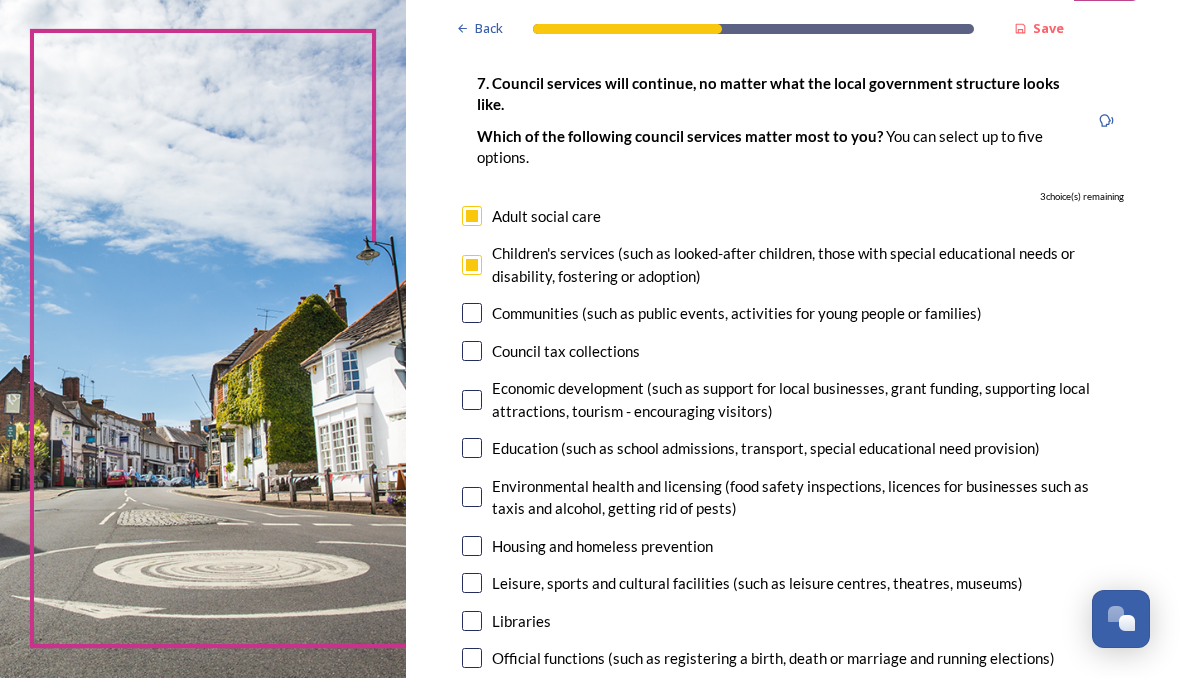 click at bounding box center (472, 314) 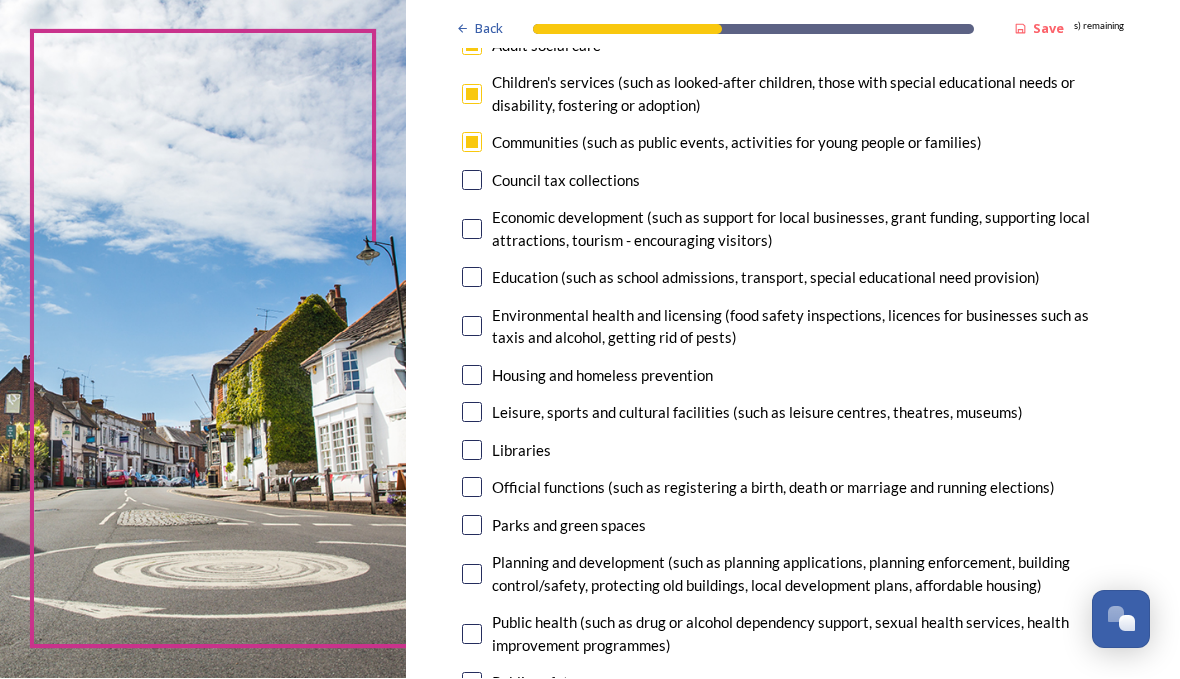 scroll, scrollTop: 294, scrollLeft: 0, axis: vertical 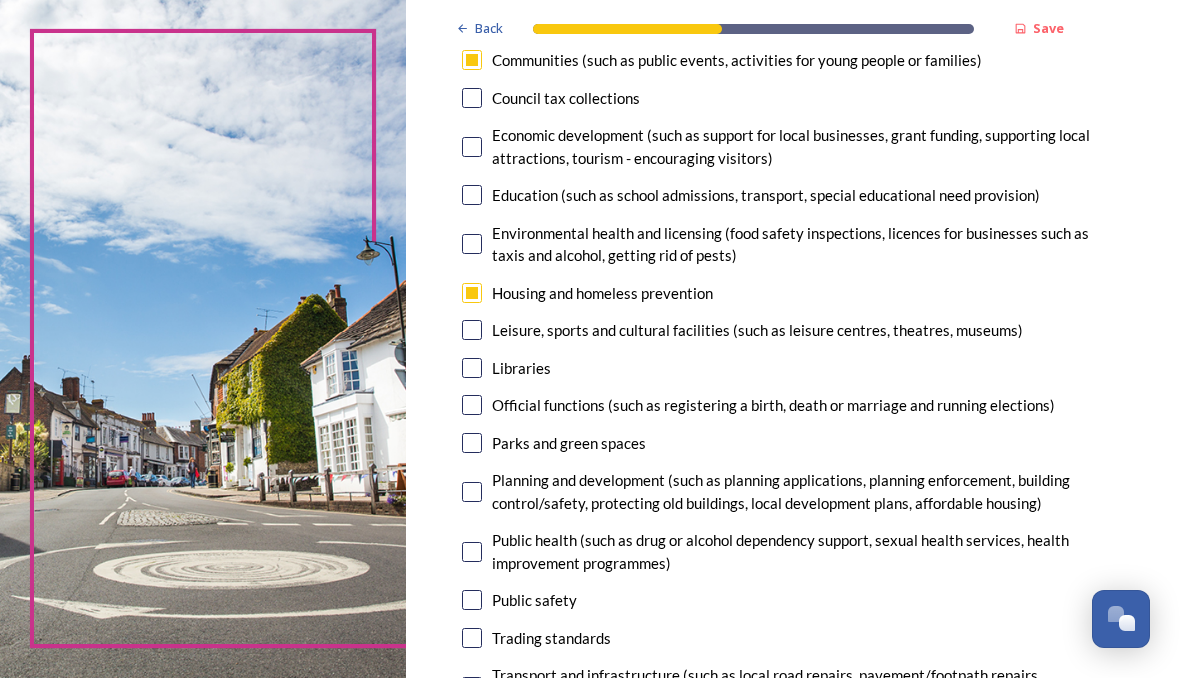 click at bounding box center [472, 331] 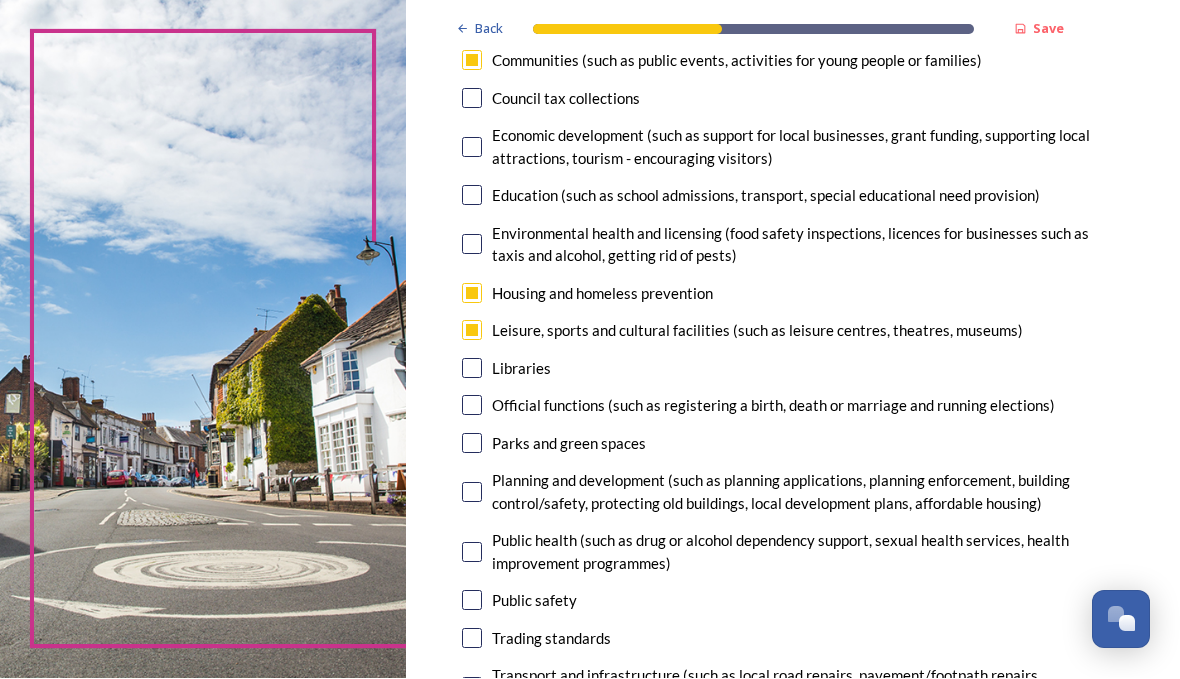 click at bounding box center (472, 369) 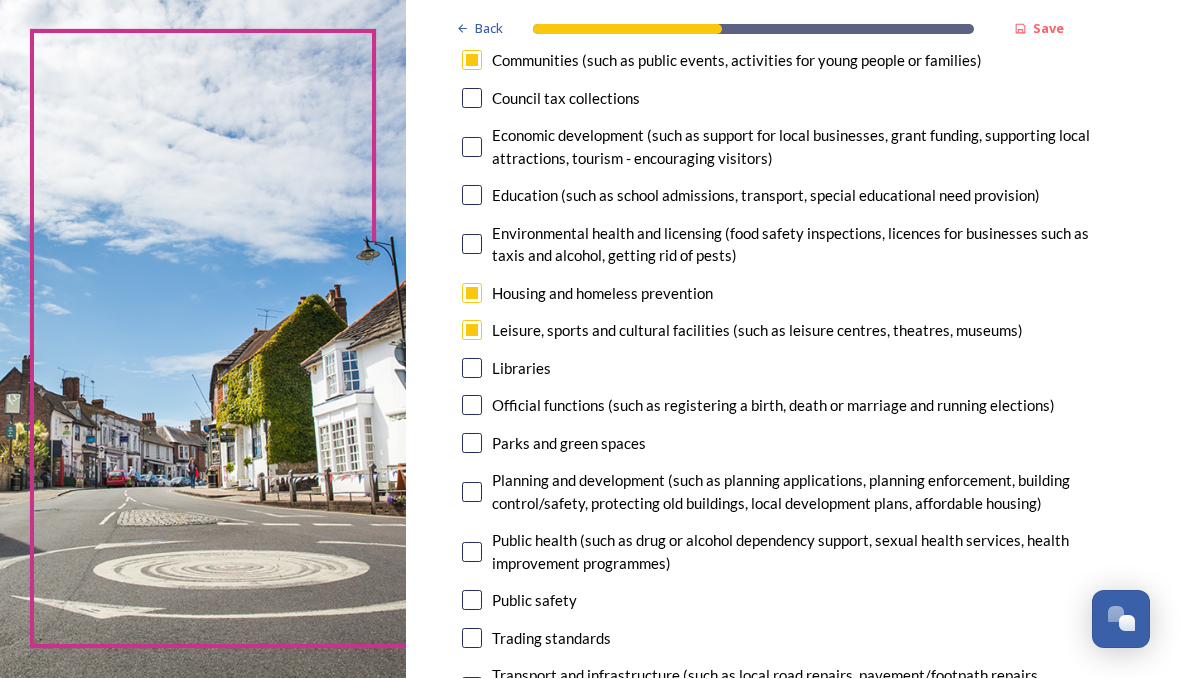 click at bounding box center [472, 369] 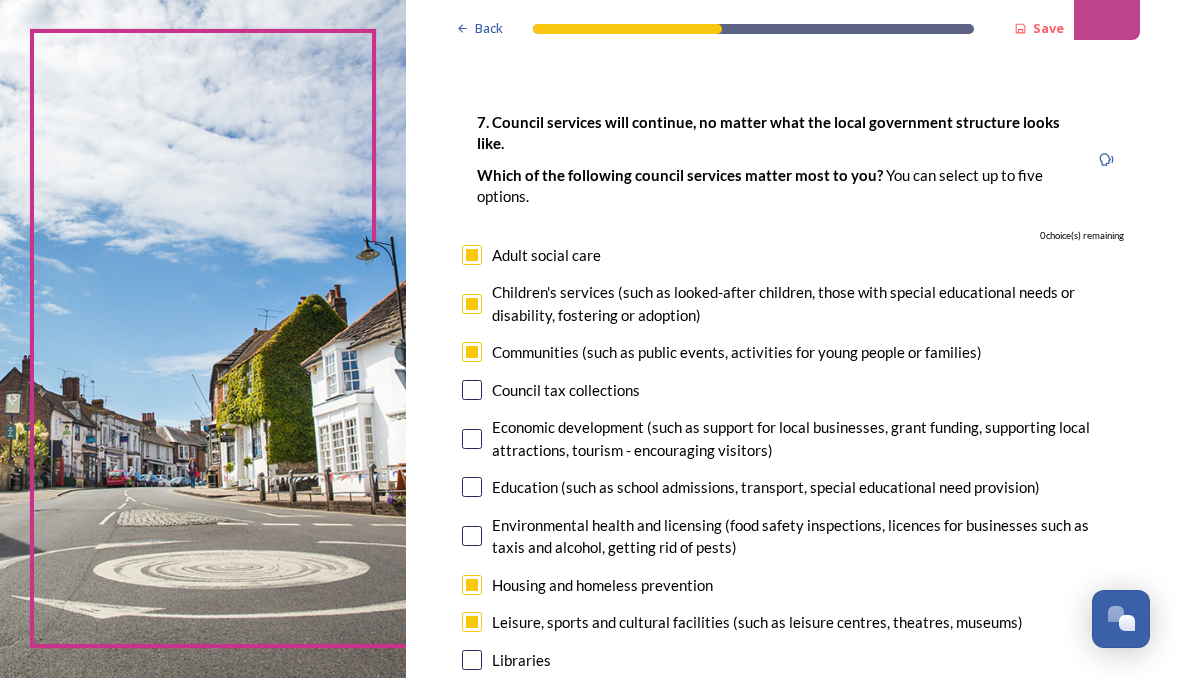 scroll, scrollTop: 90, scrollLeft: 0, axis: vertical 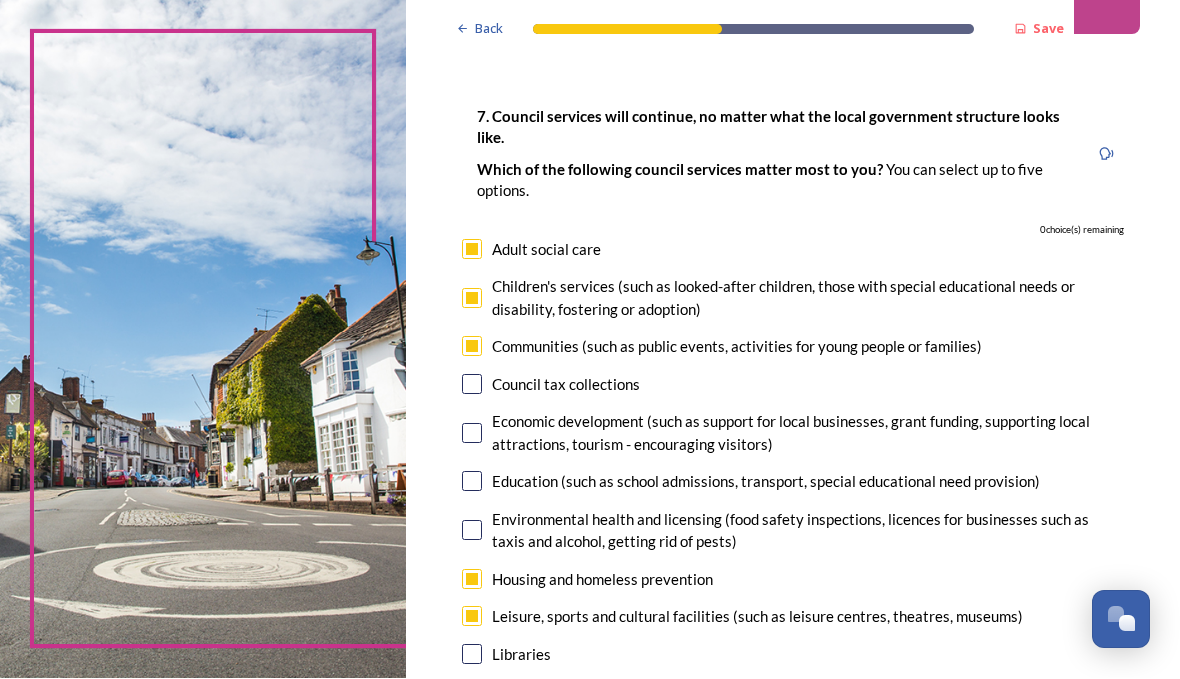 click at bounding box center (472, 347) 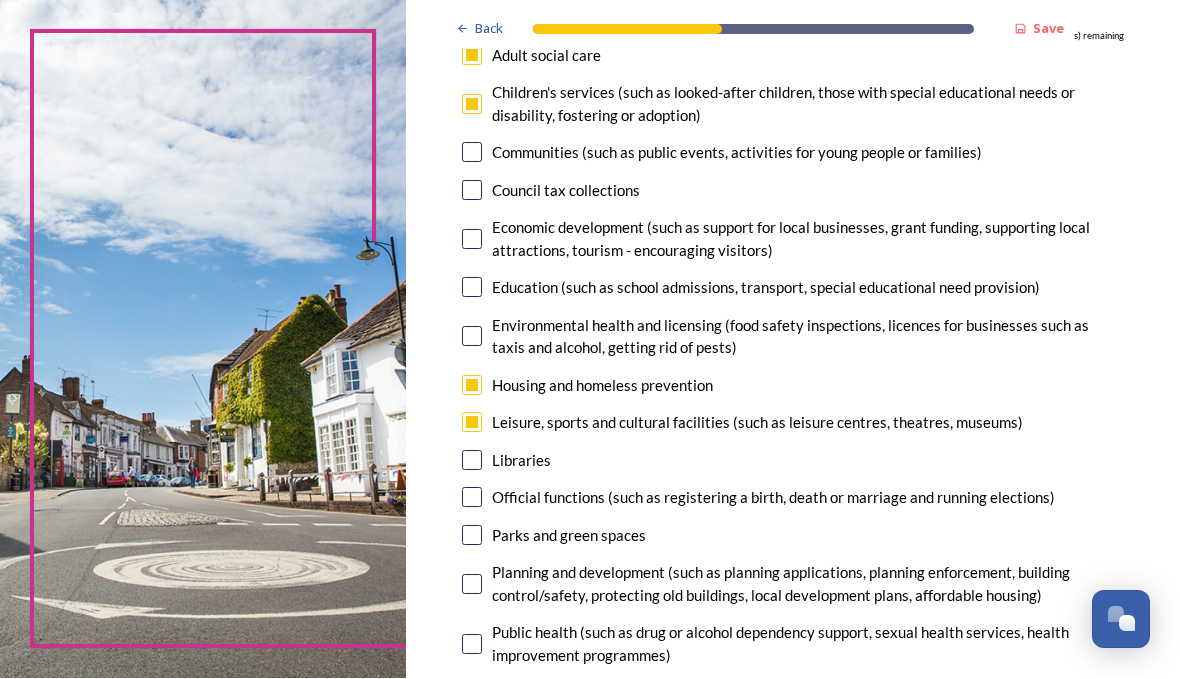 scroll, scrollTop: 284, scrollLeft: 0, axis: vertical 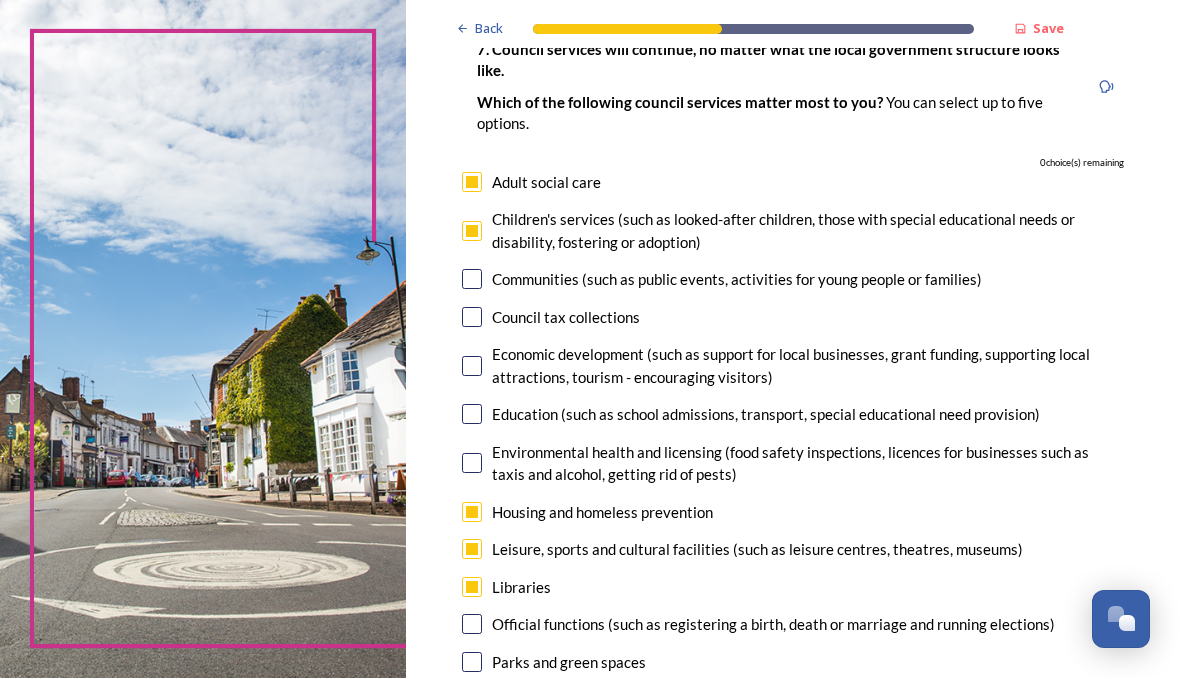 click at bounding box center (472, 183) 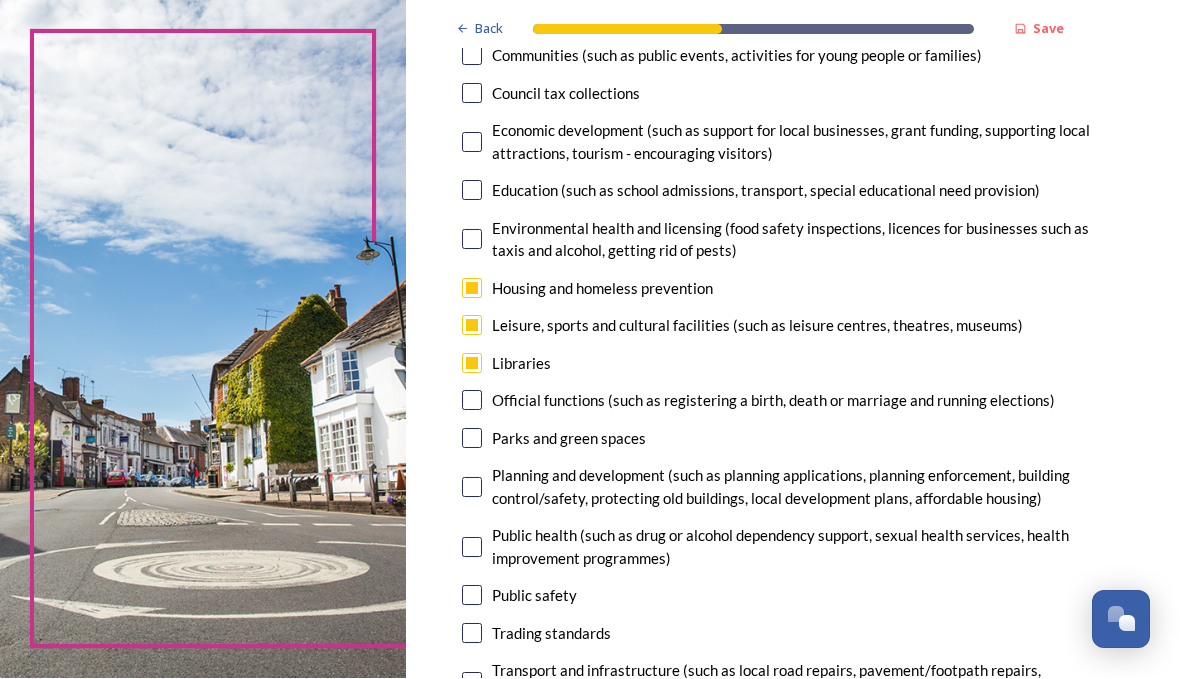 scroll, scrollTop: 390, scrollLeft: 0, axis: vertical 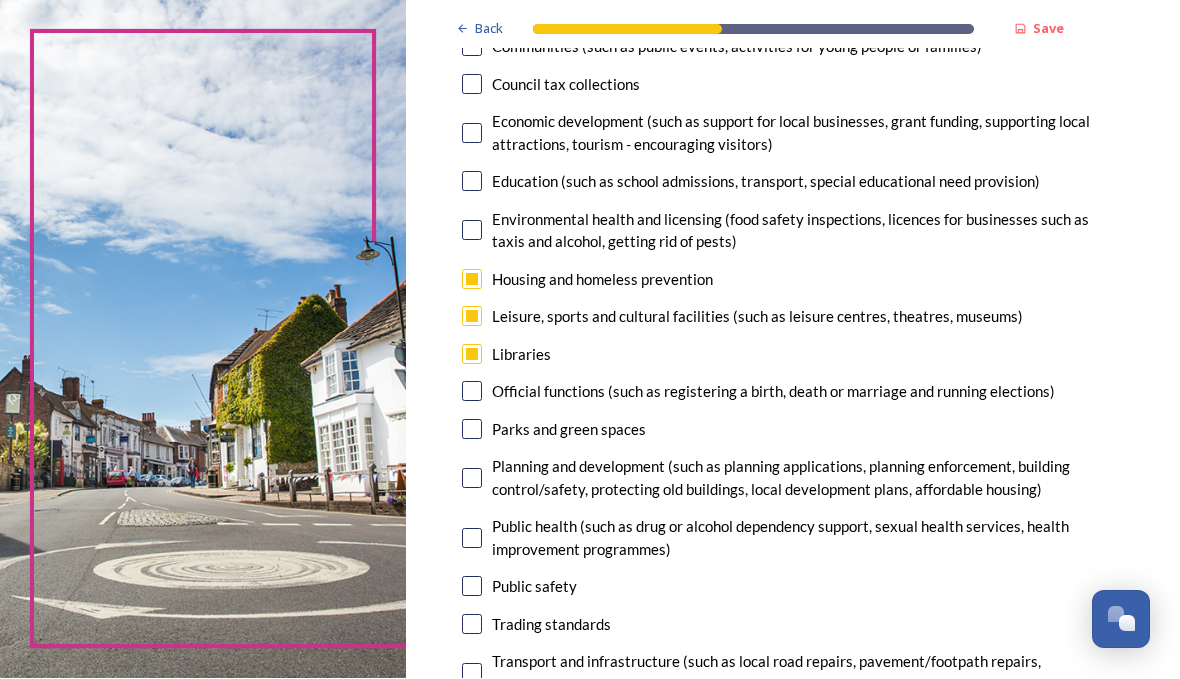click at bounding box center [472, 479] 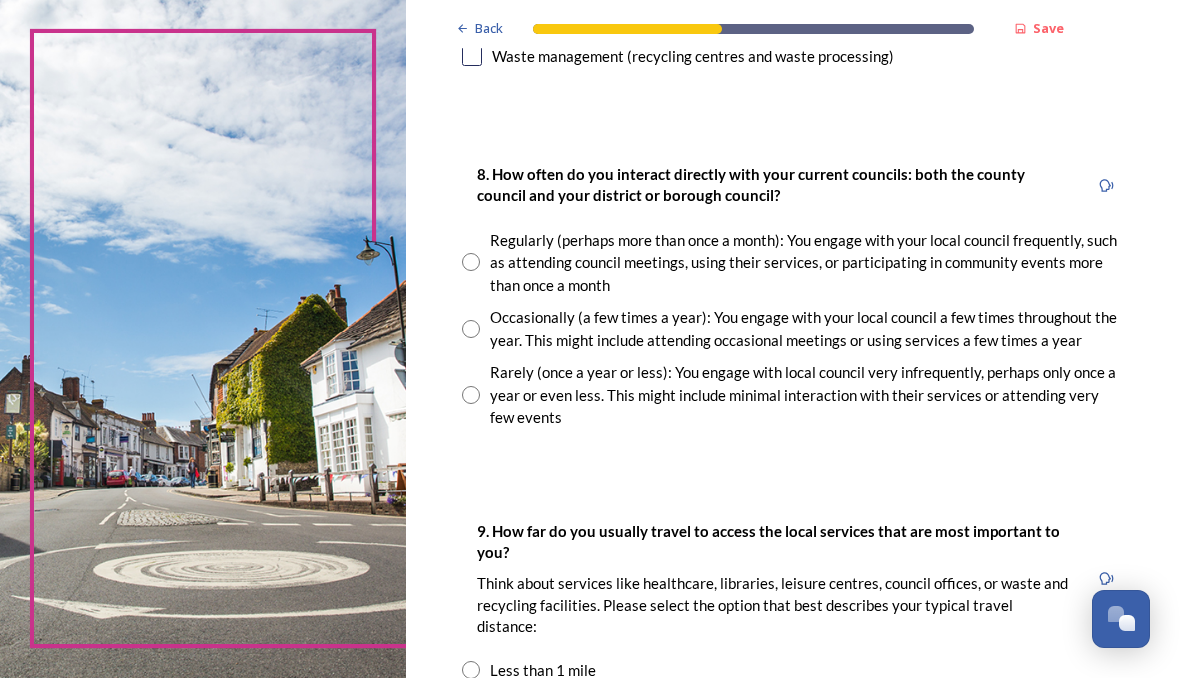 scroll, scrollTop: 1097, scrollLeft: 0, axis: vertical 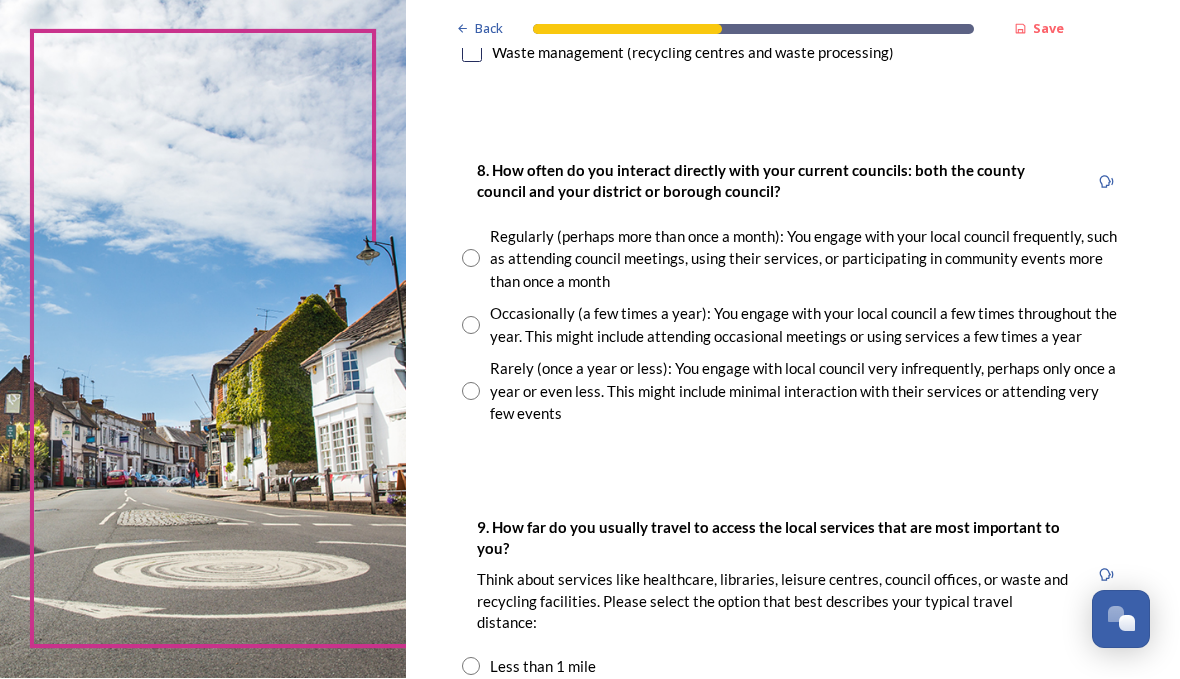 click at bounding box center (471, 326) 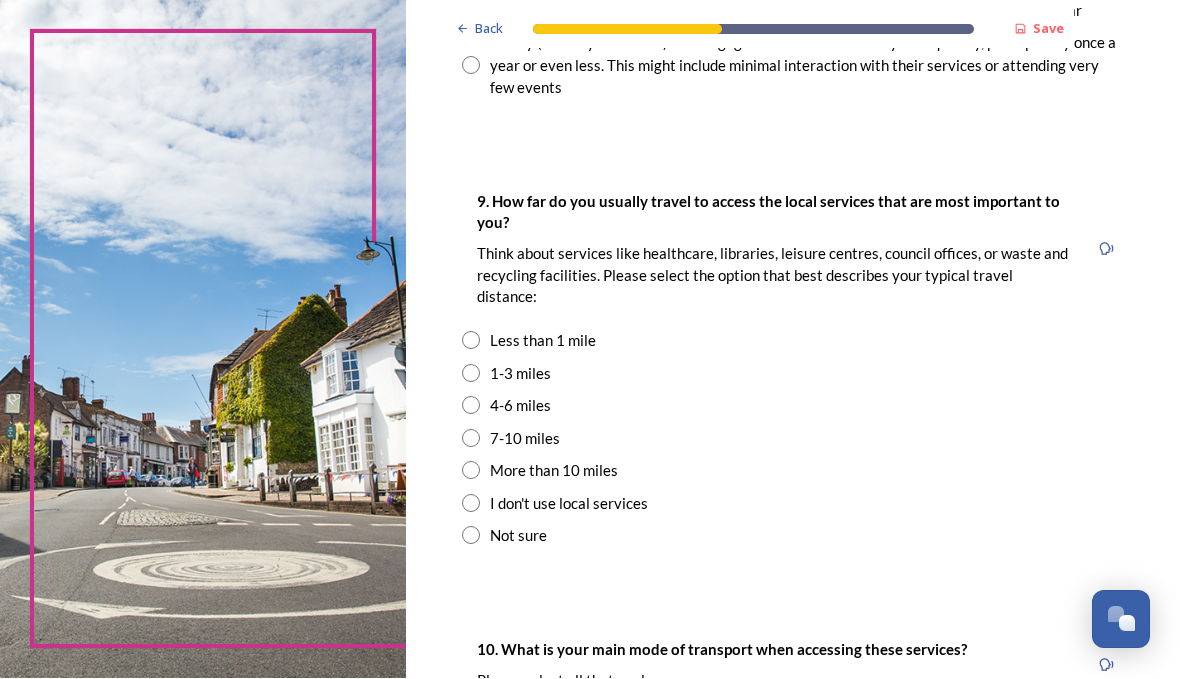 scroll, scrollTop: 1423, scrollLeft: 0, axis: vertical 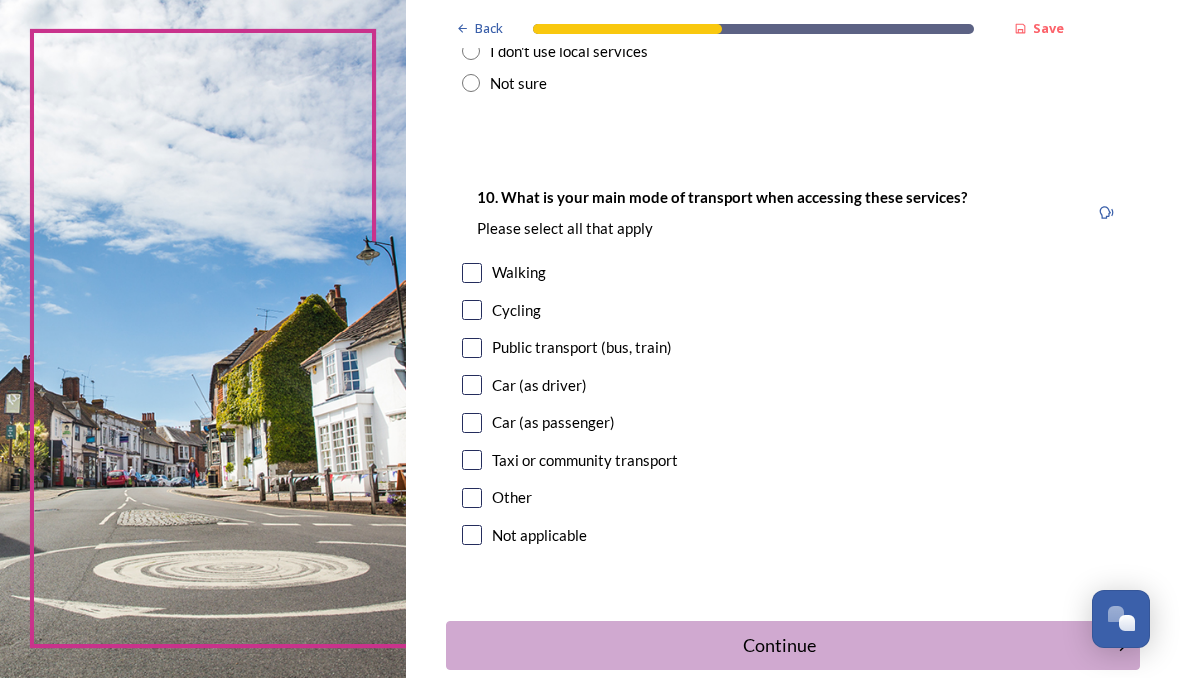 click at bounding box center (472, 274) 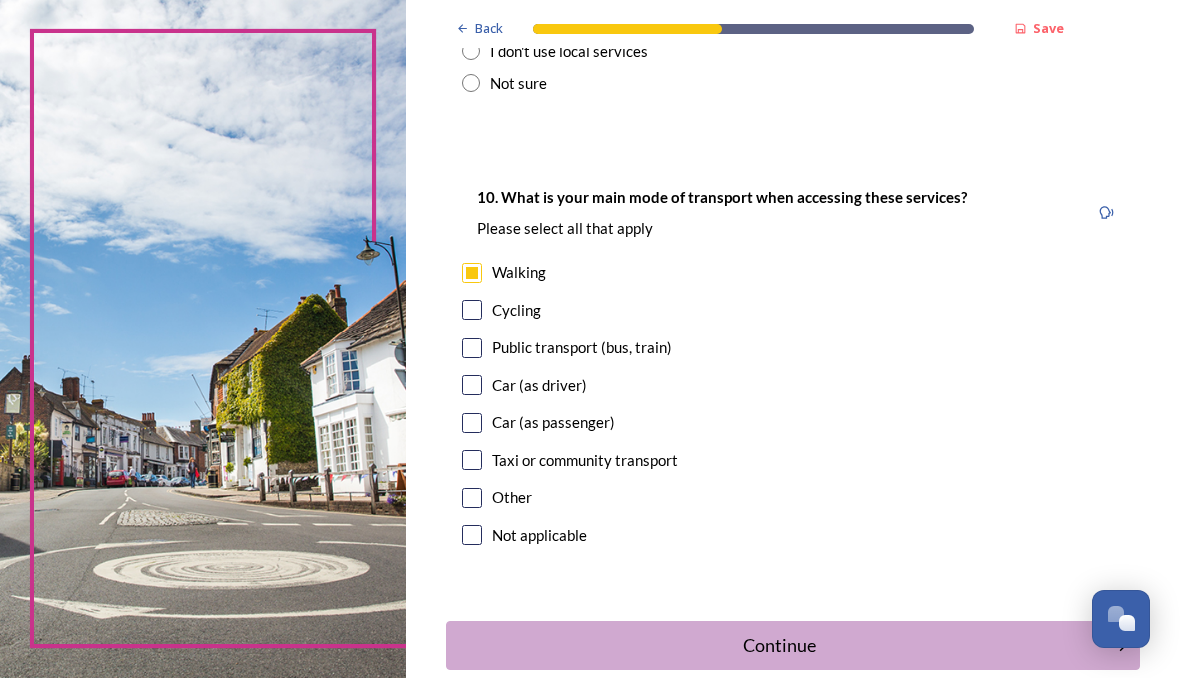 click at bounding box center (472, 386) 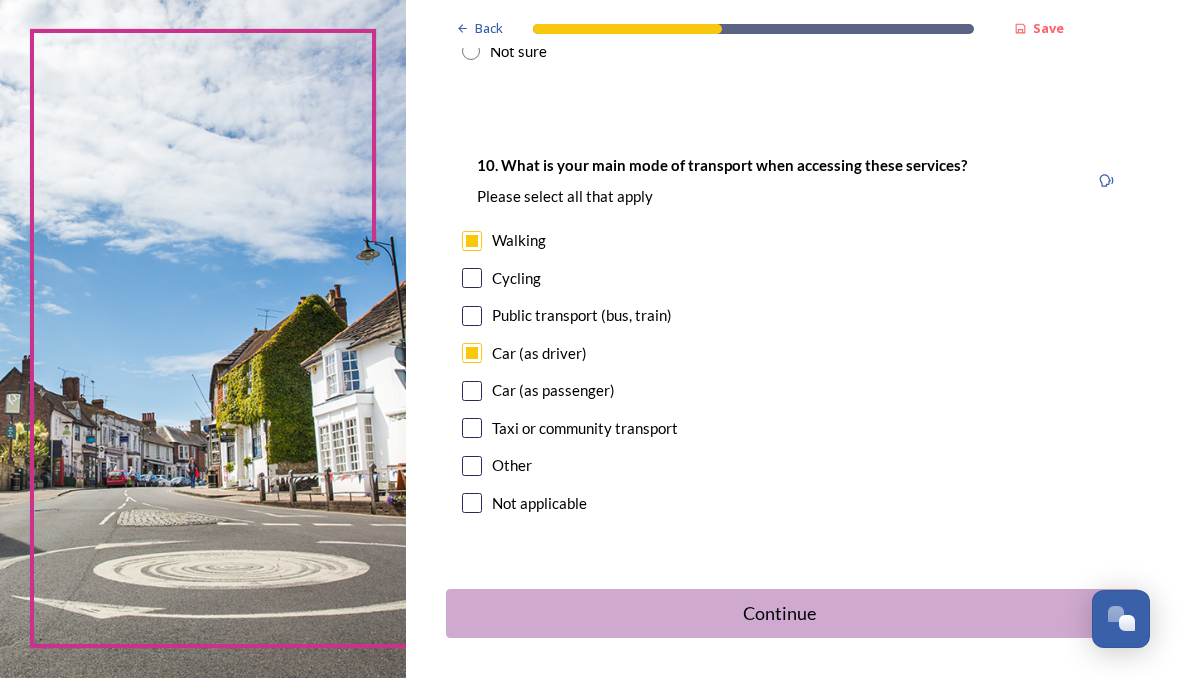 scroll, scrollTop: 1906, scrollLeft: 0, axis: vertical 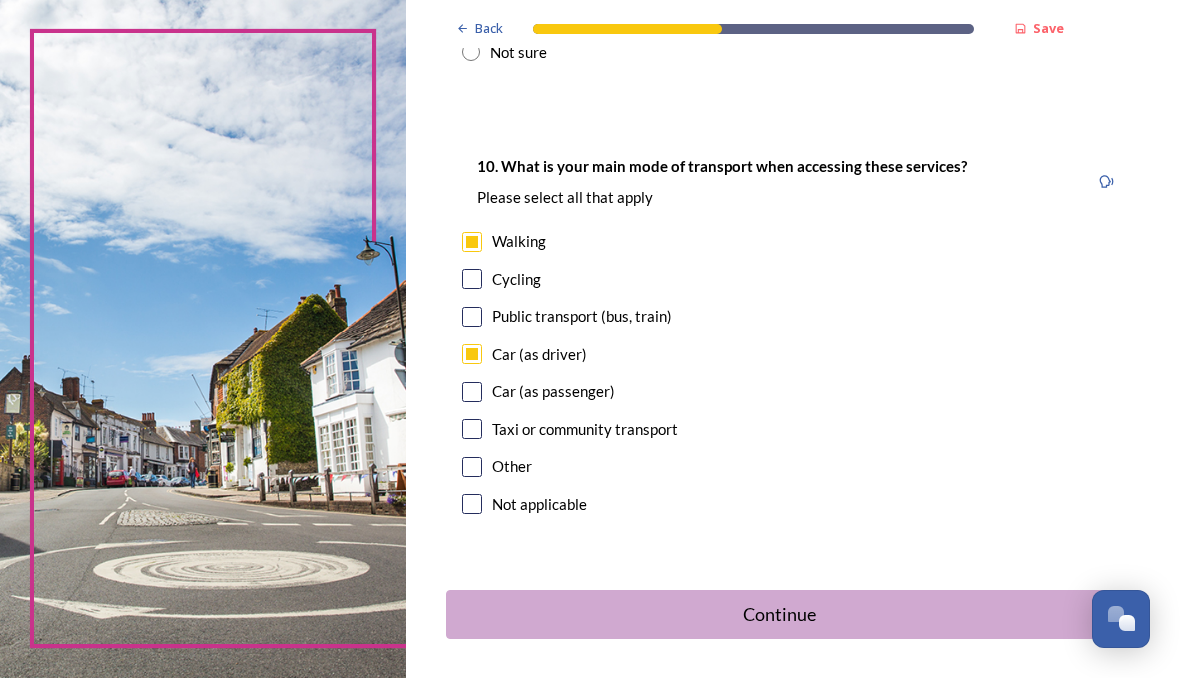click at bounding box center (472, 318) 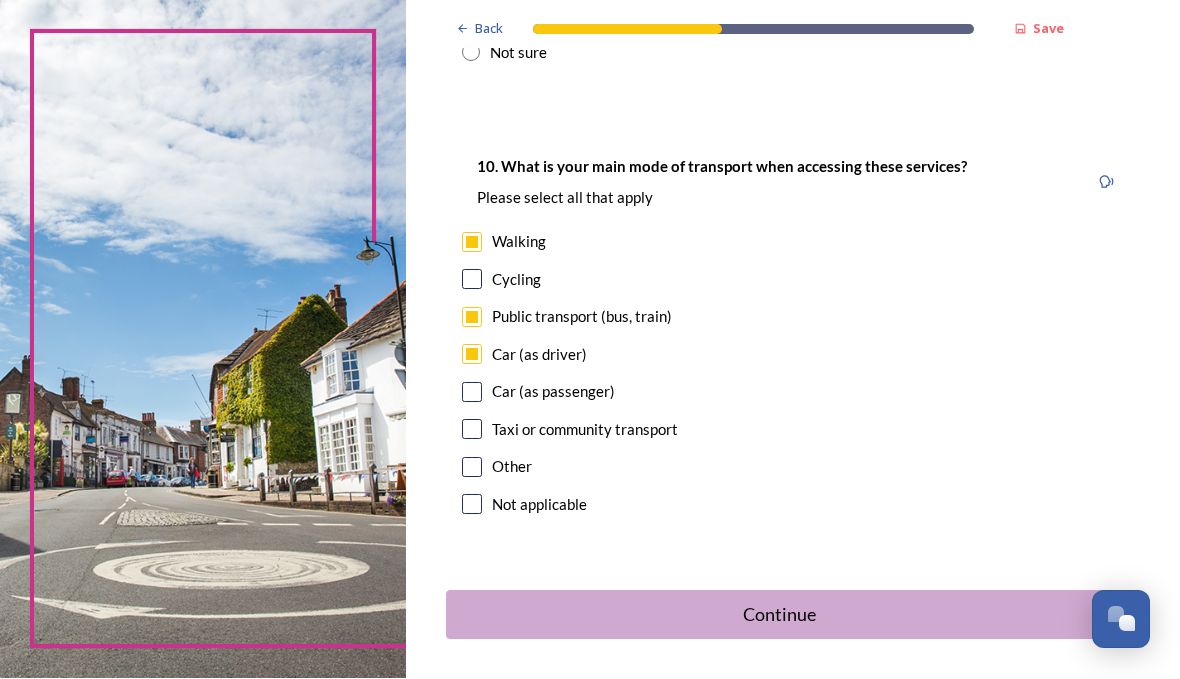 click on "Car (as driver)" at bounding box center [793, 355] 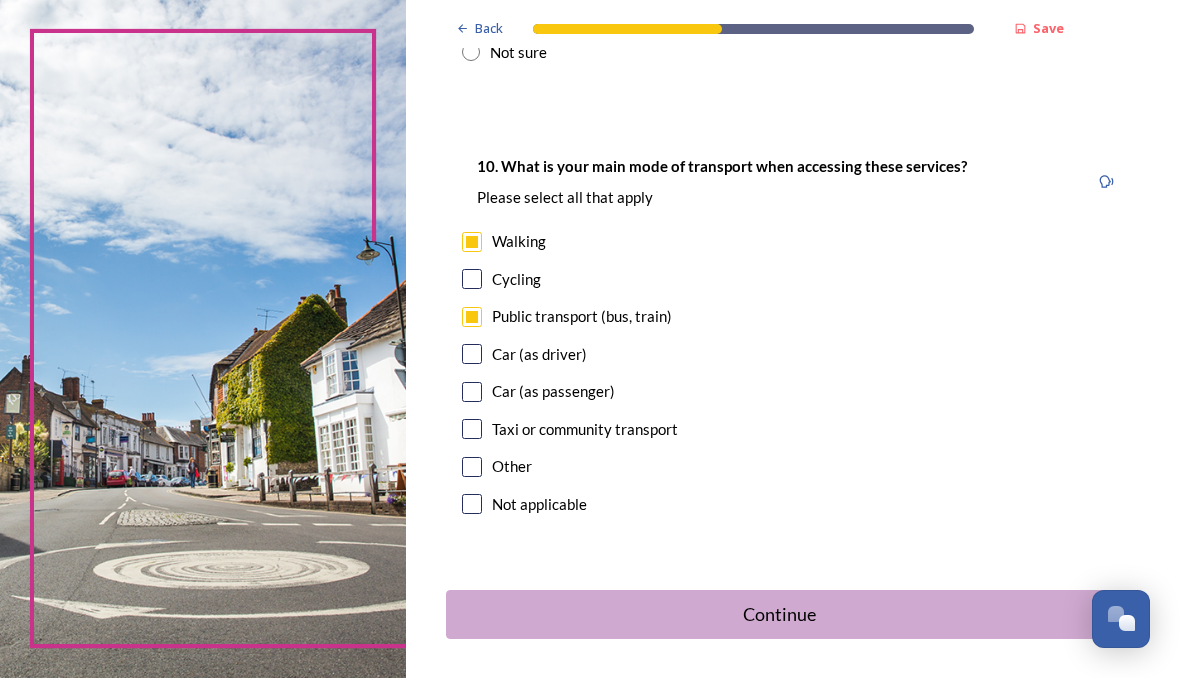 checkbox on "false" 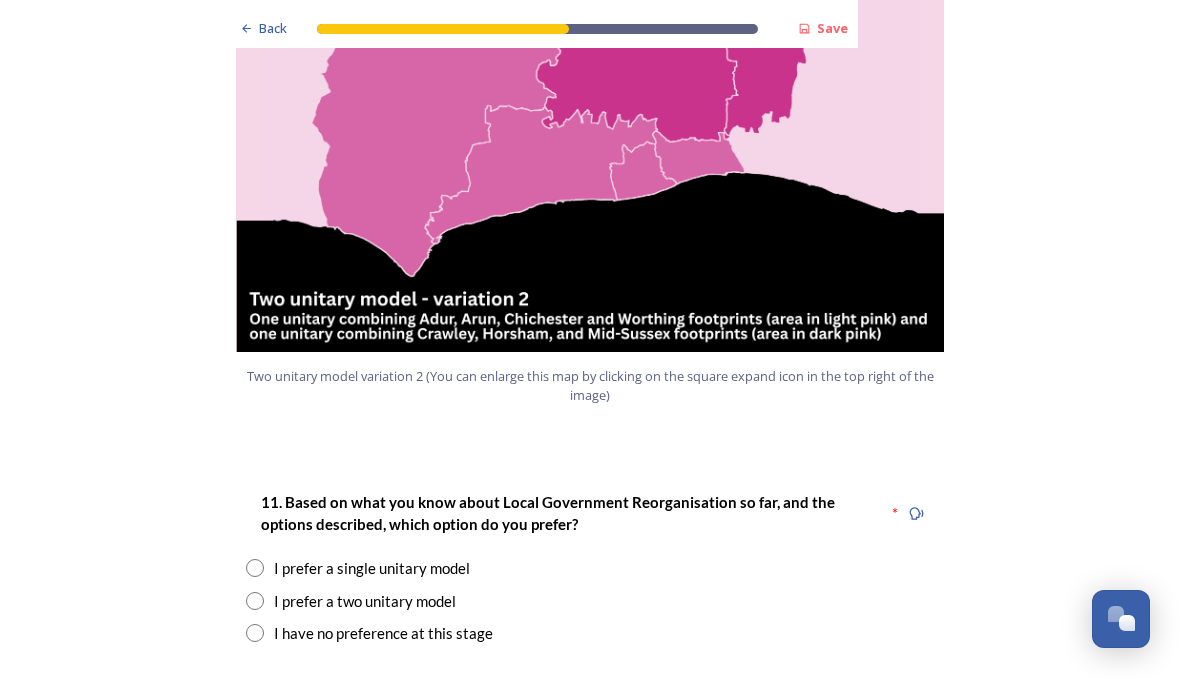 scroll, scrollTop: 2247, scrollLeft: 0, axis: vertical 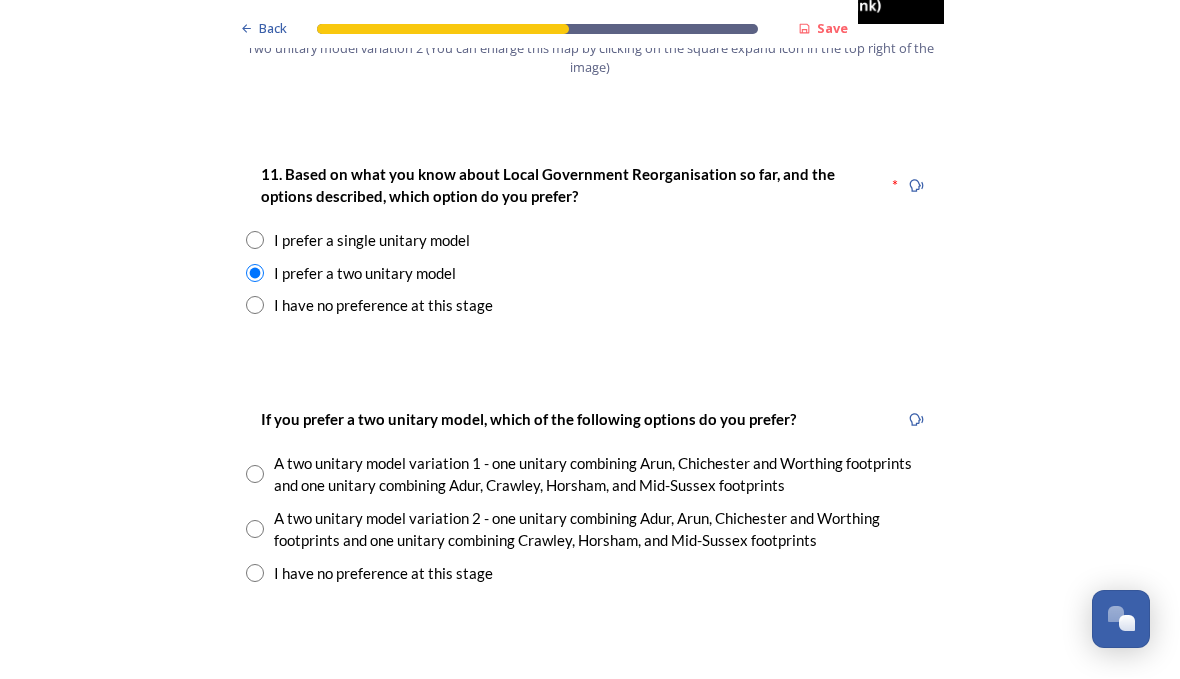 click at bounding box center [255, 530] 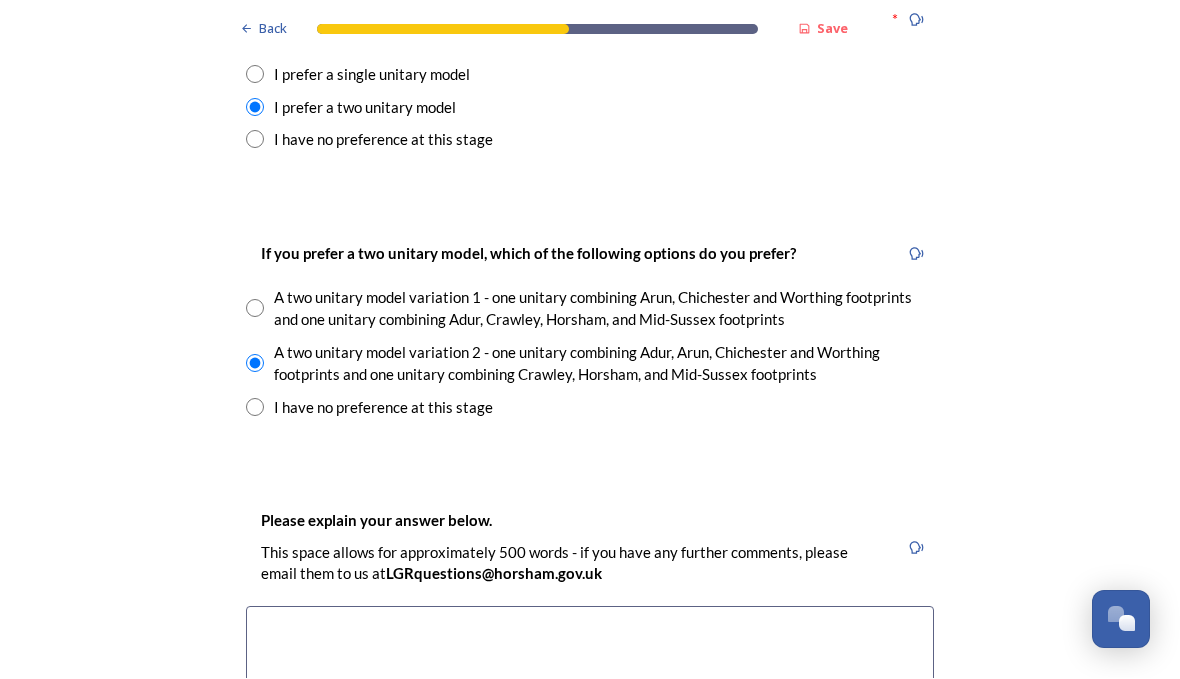scroll, scrollTop: 2751, scrollLeft: 0, axis: vertical 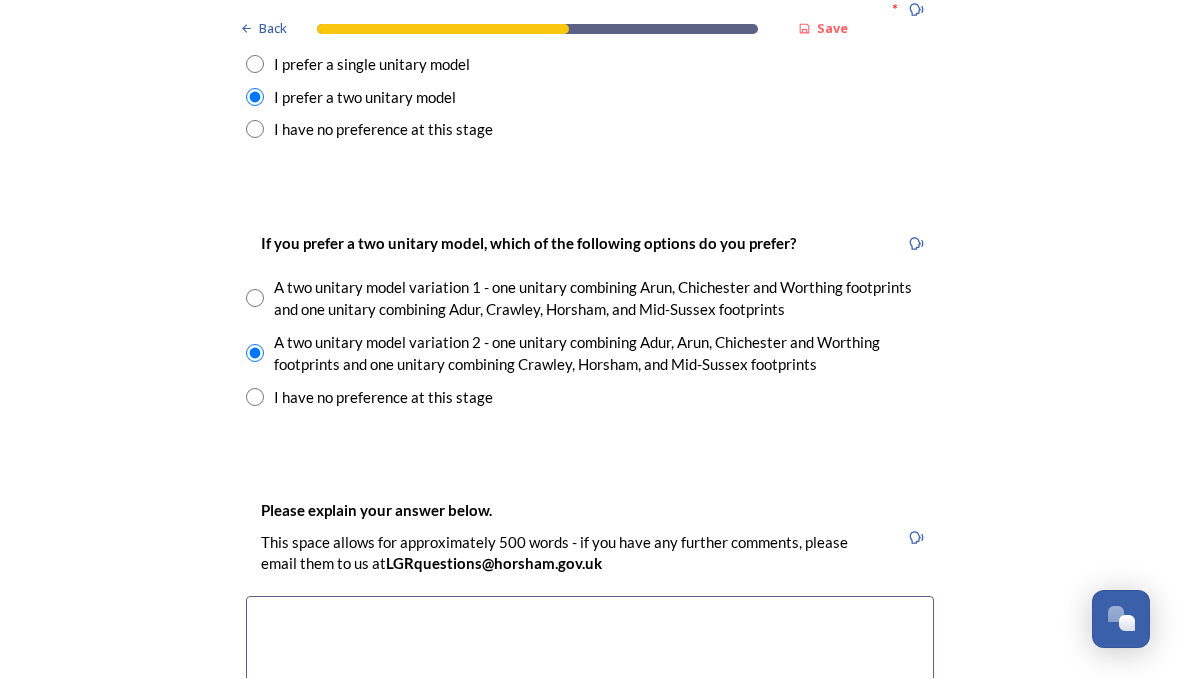 click at bounding box center (590, 709) 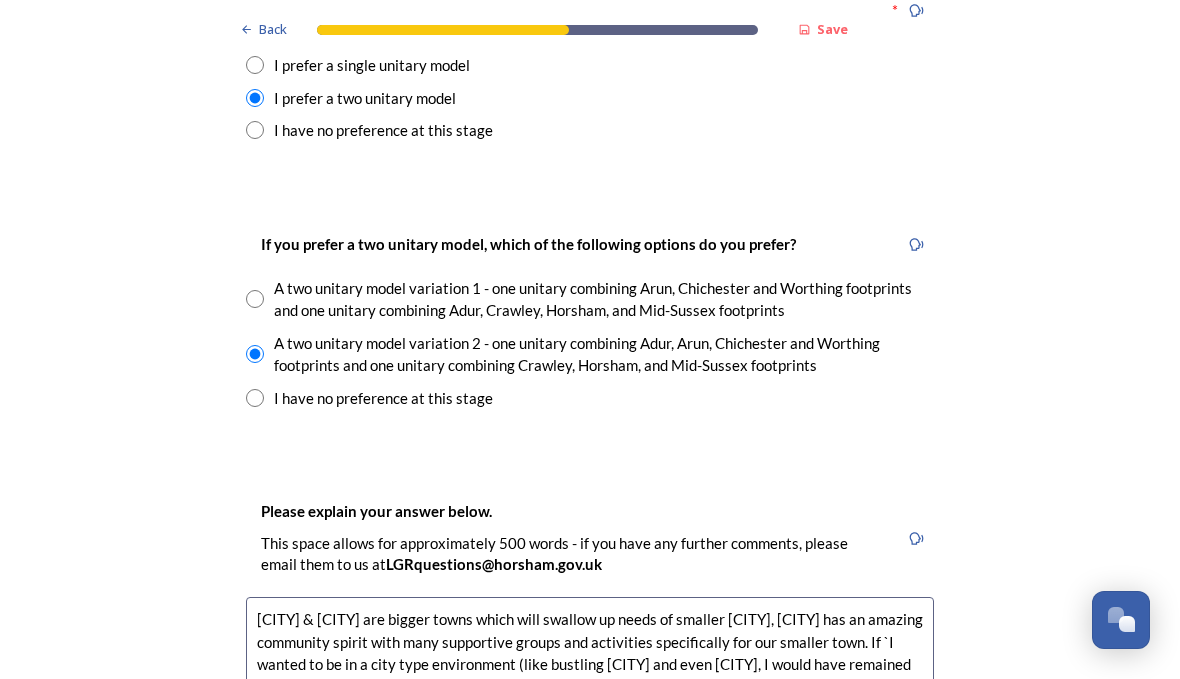 click on "[CITY] & [CITY] are bigger towns which will swallow up needs of smaller [CITY], [CITY] has an amazing community spirit with many supportive groups and activities specifically for our smaller town. If `I wanted to be in a city type environment (like bustling [CITY] and even [CITY], I would have remained living in [REGION]/[CITY] borders. have made more friends in [CITY] than all other places I hae lived" at bounding box center (590, 709) 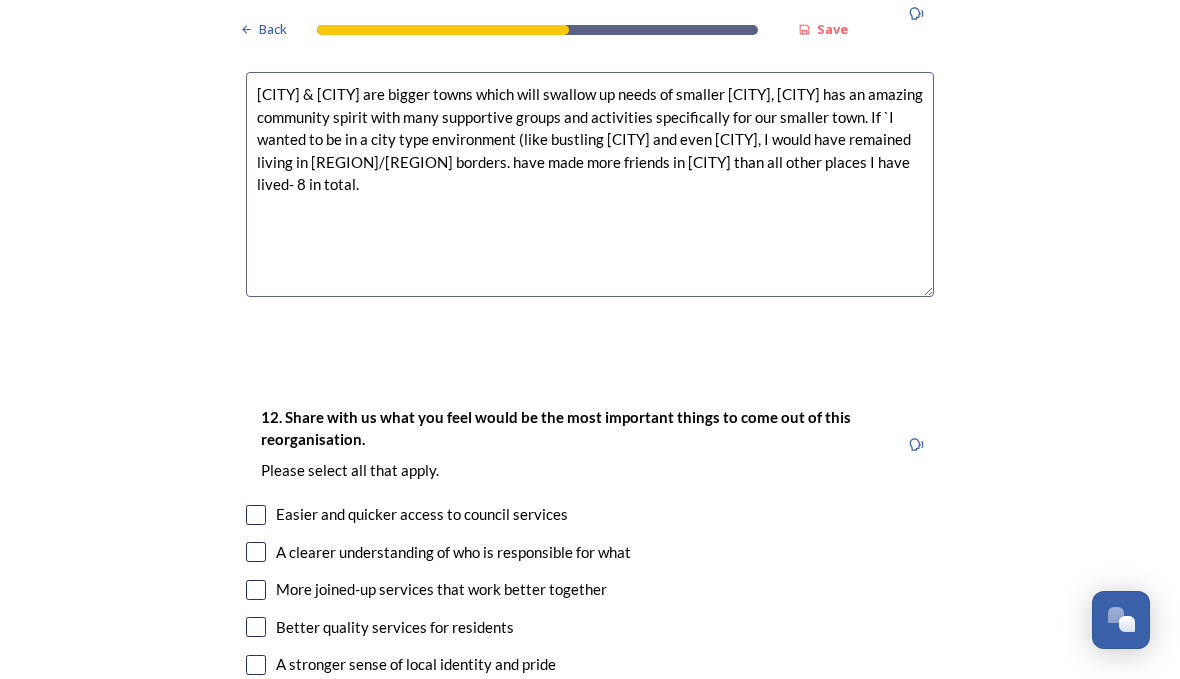scroll, scrollTop: 3276, scrollLeft: 0, axis: vertical 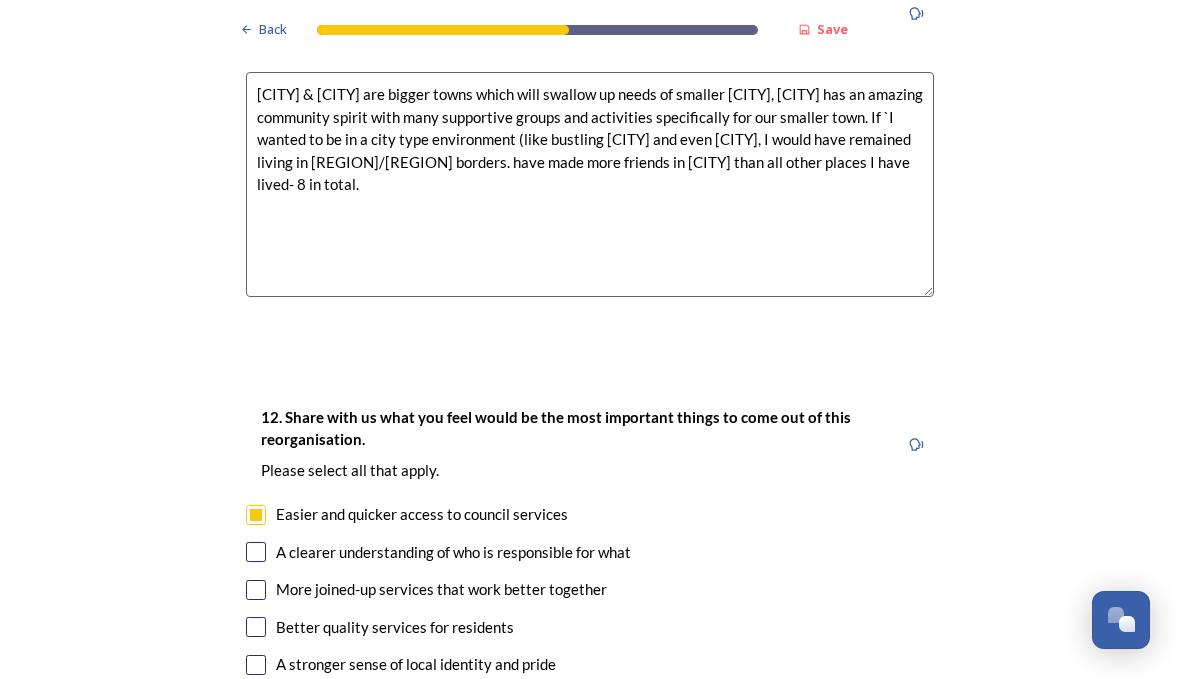 click at bounding box center [256, 552] 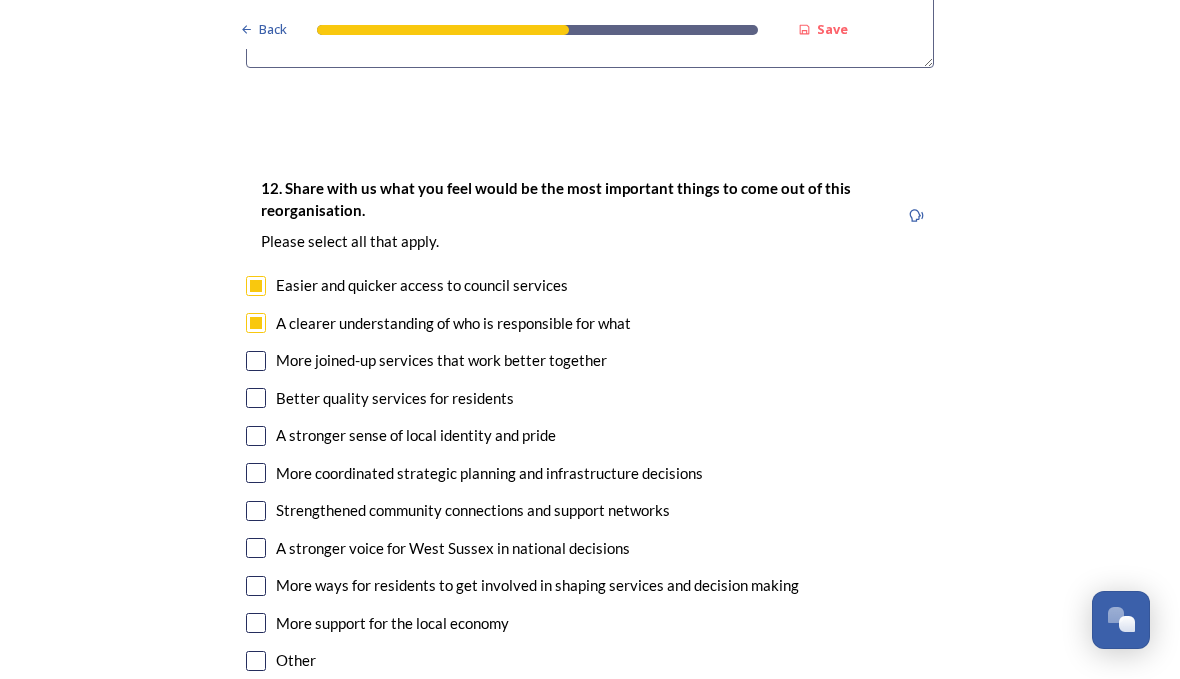 scroll, scrollTop: 3505, scrollLeft: 0, axis: vertical 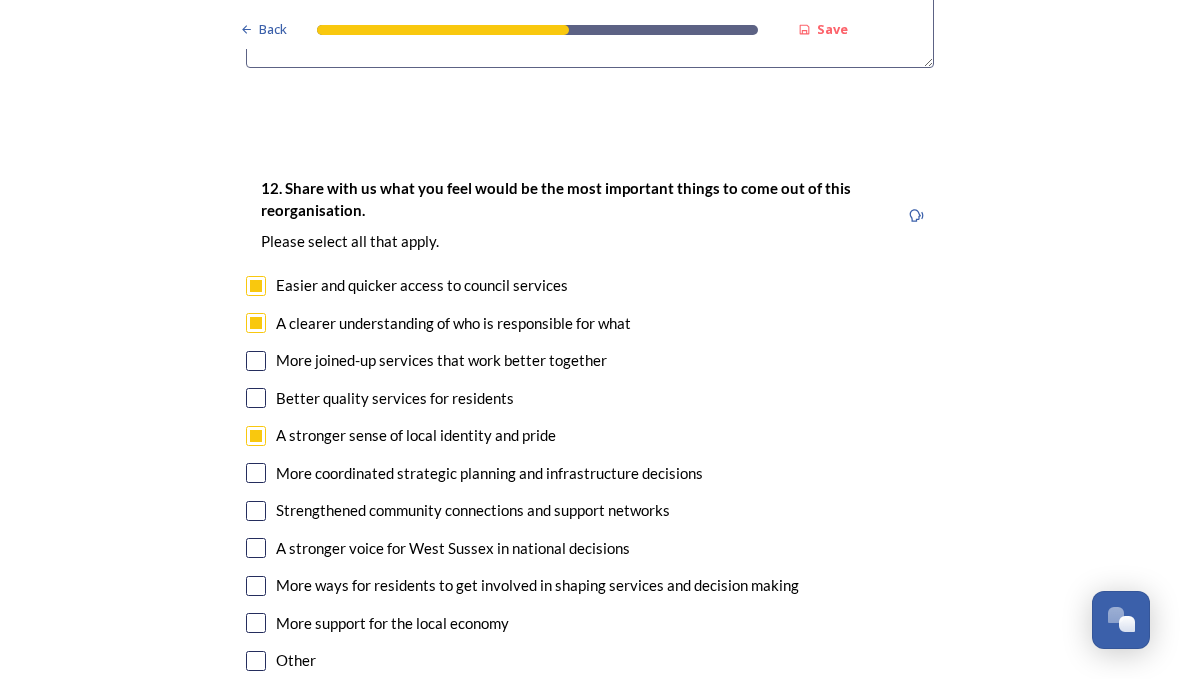 click at bounding box center [256, 473] 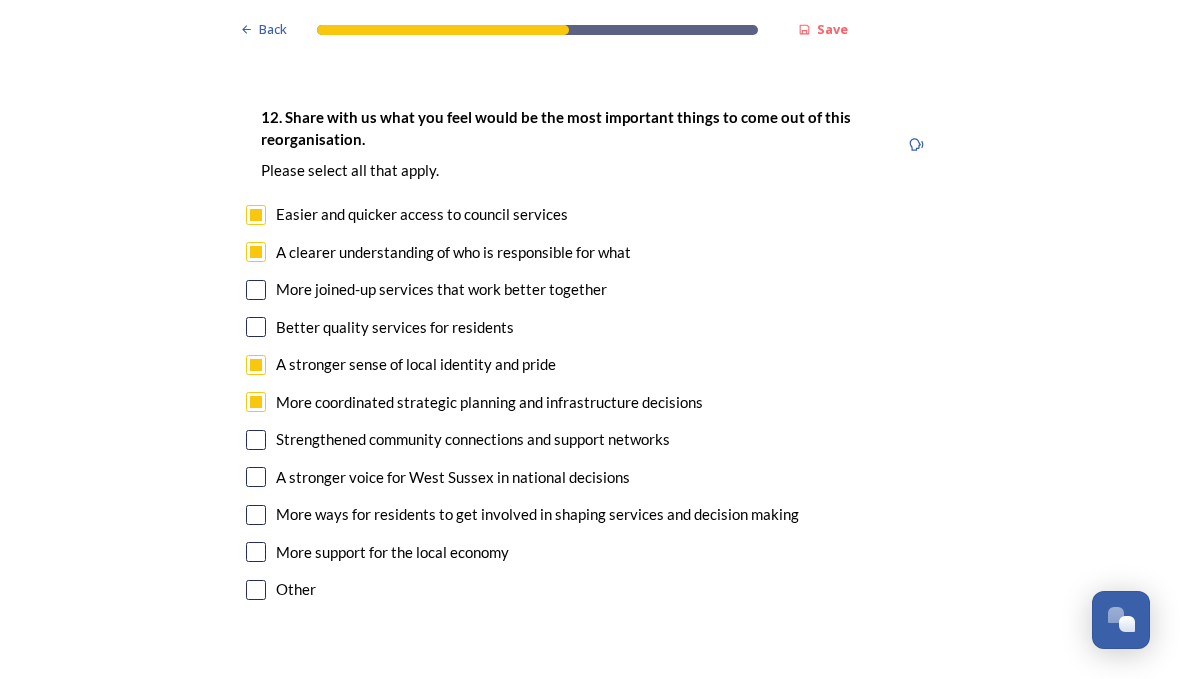 scroll, scrollTop: 3576, scrollLeft: 0, axis: vertical 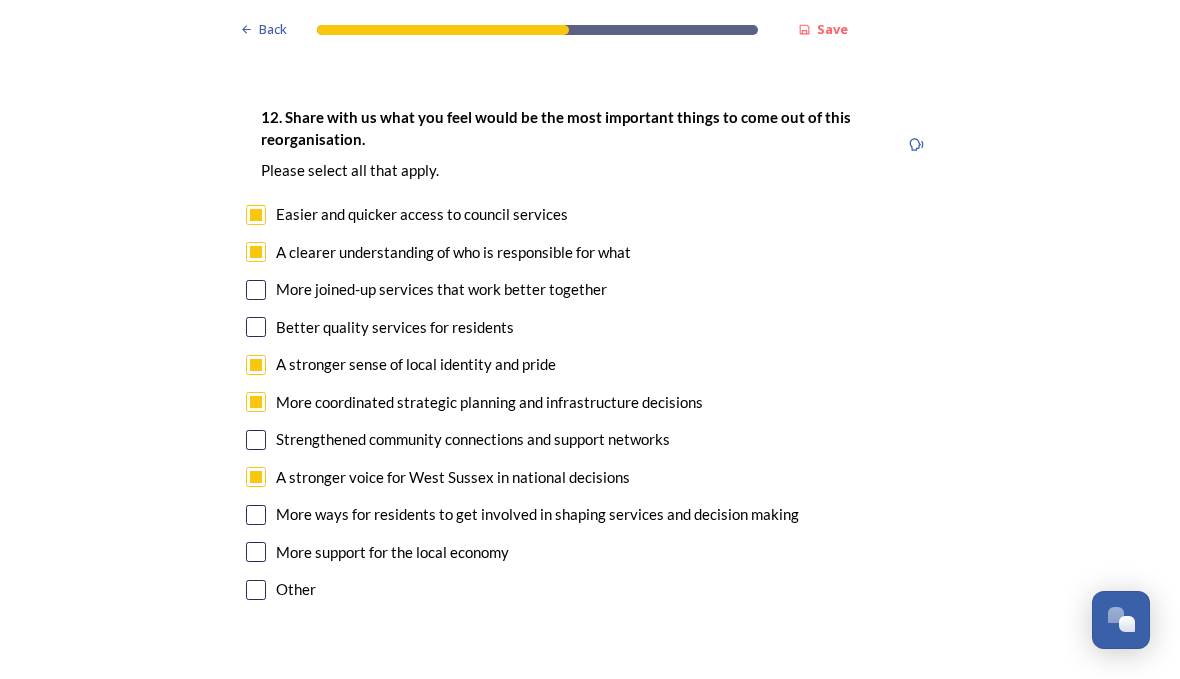 click at bounding box center (256, 515) 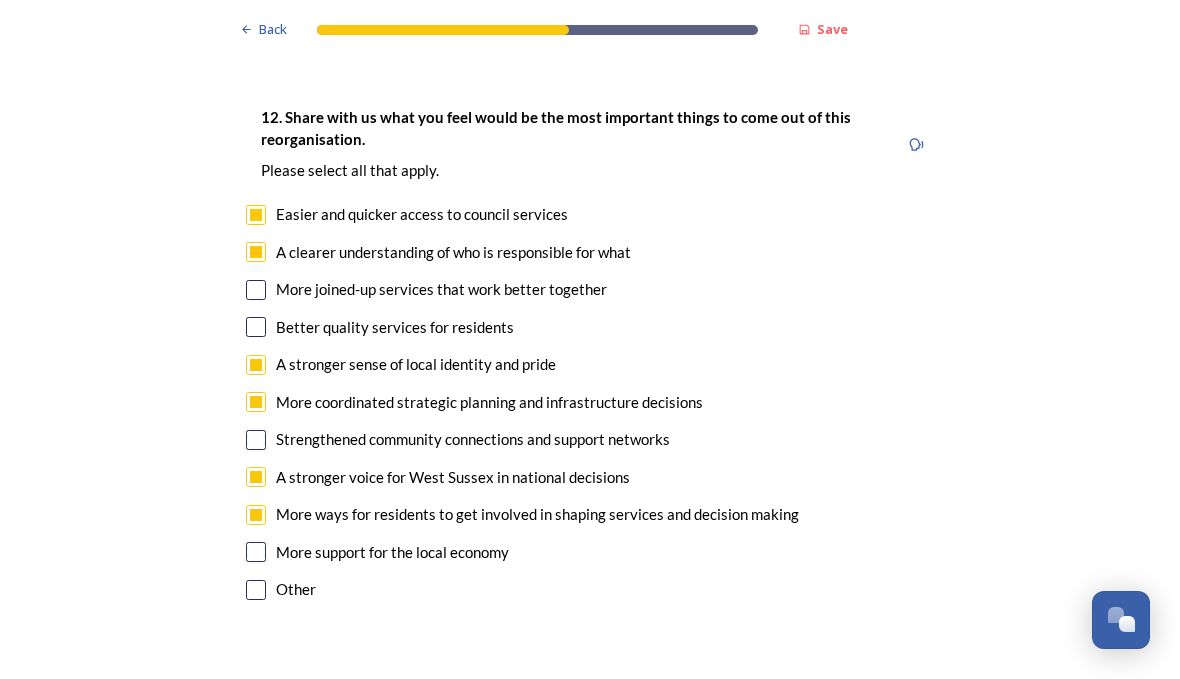 click at bounding box center [256, 552] 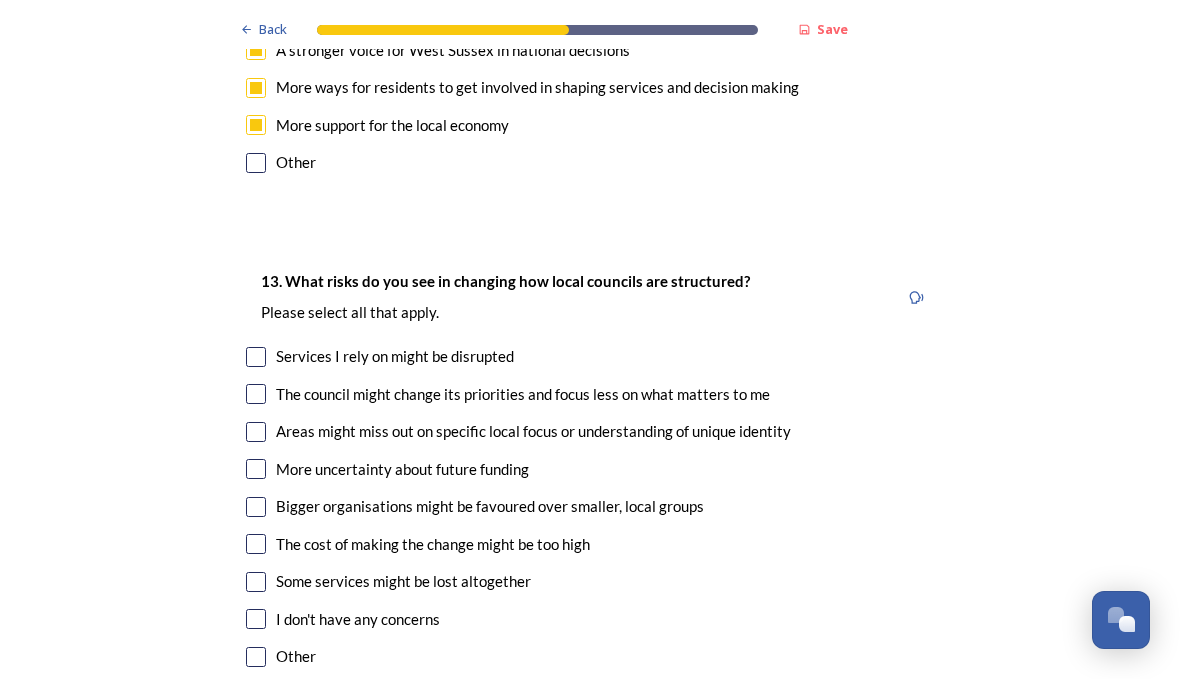scroll, scrollTop: 4006, scrollLeft: 0, axis: vertical 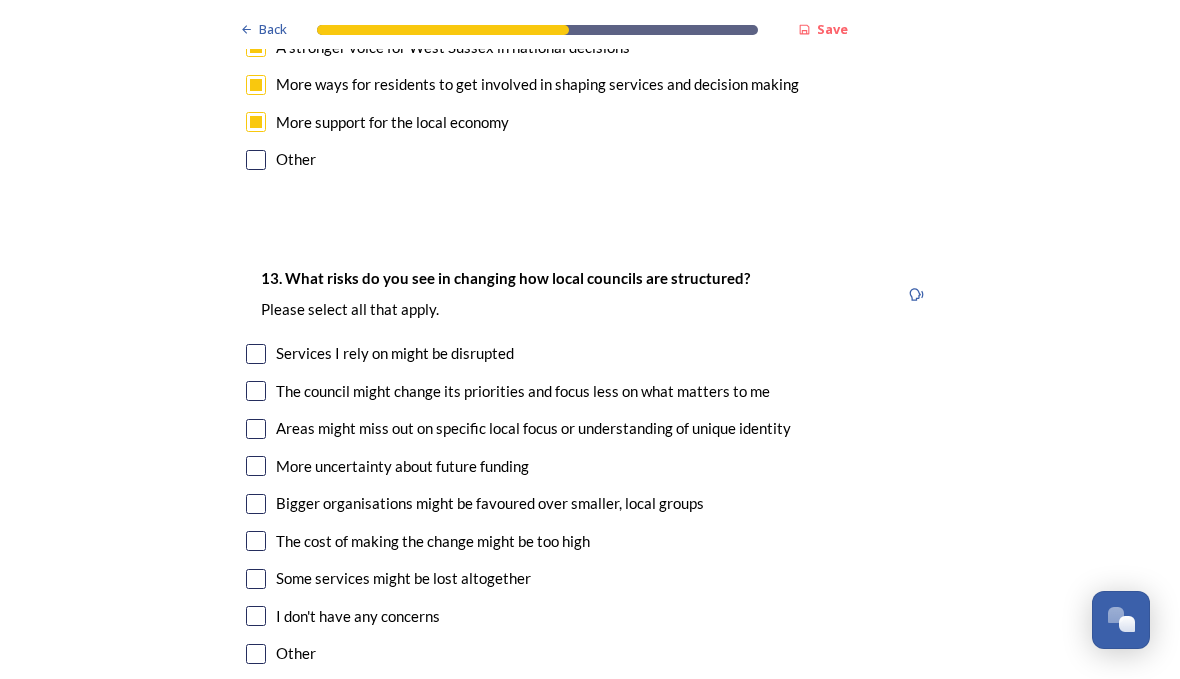 click at bounding box center [256, 391] 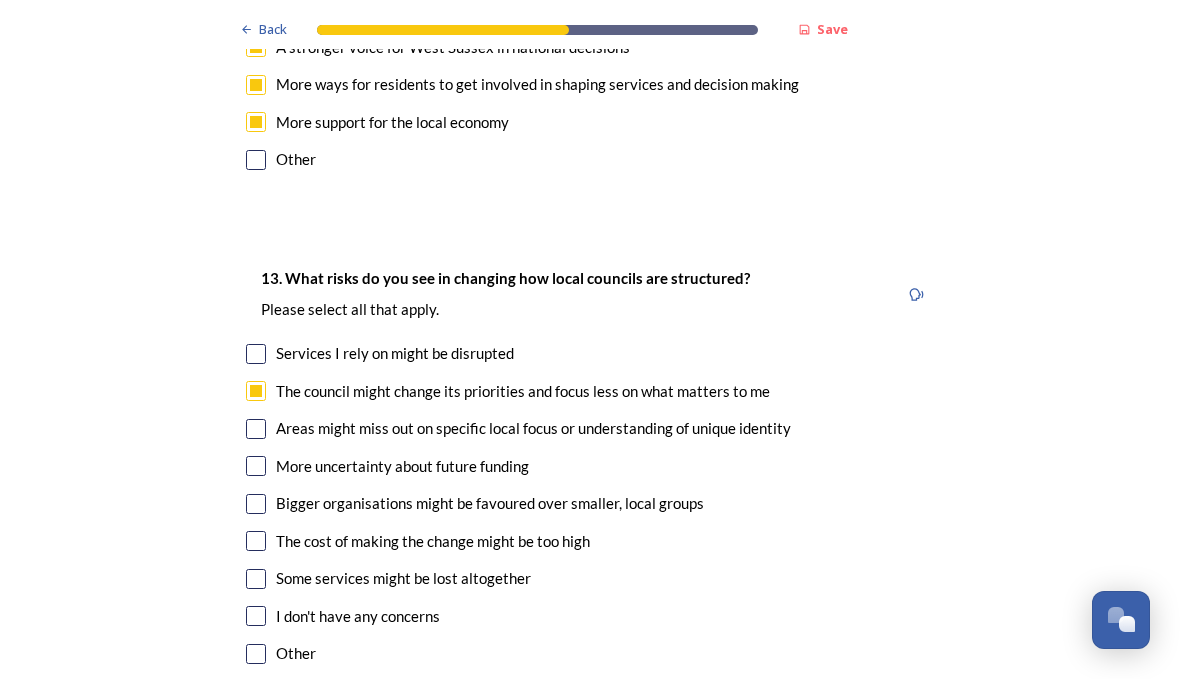 click at bounding box center [256, 429] 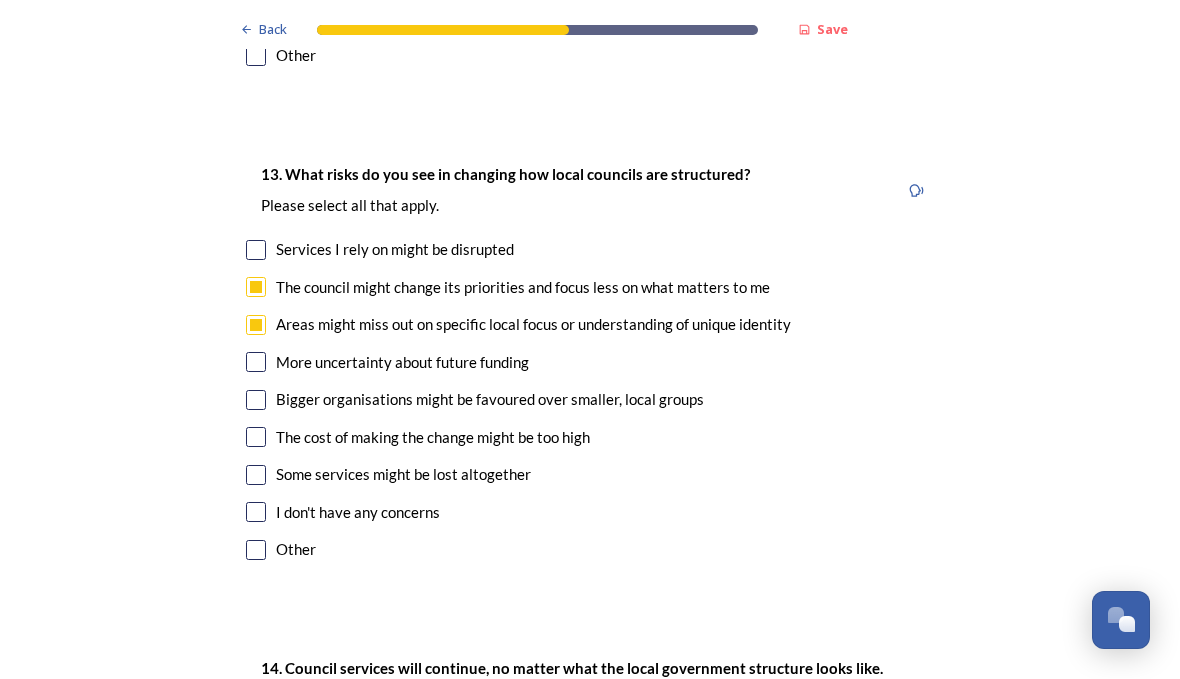 scroll, scrollTop: 4110, scrollLeft: 0, axis: vertical 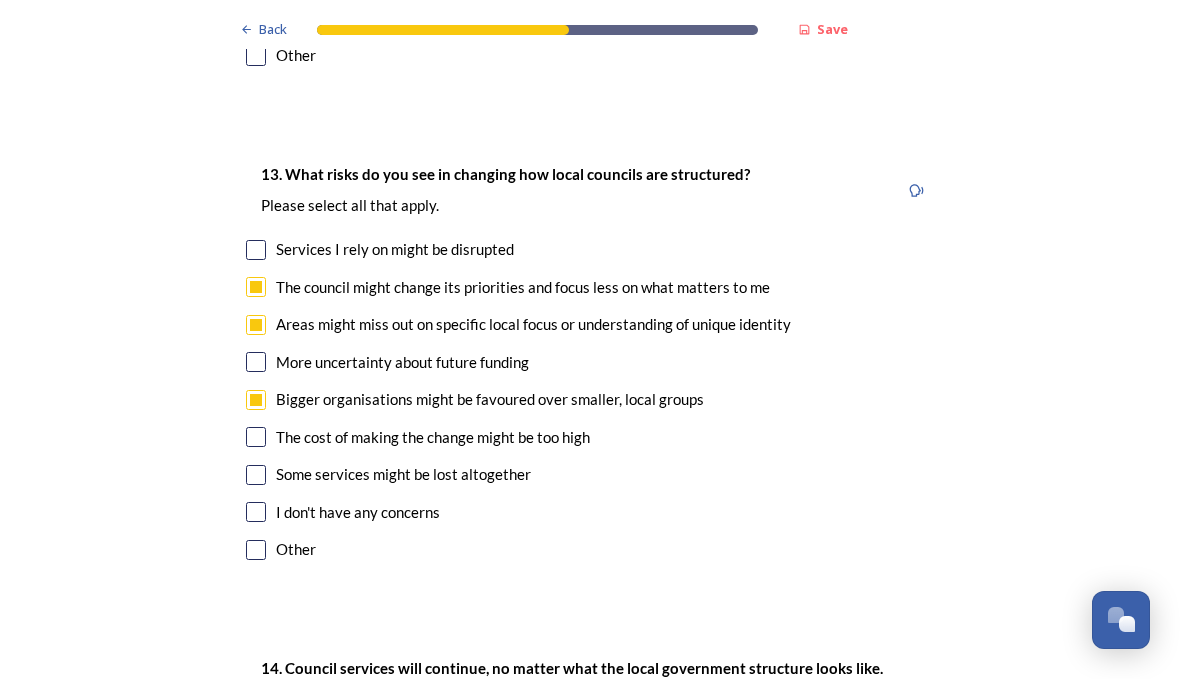 click at bounding box center (256, 475) 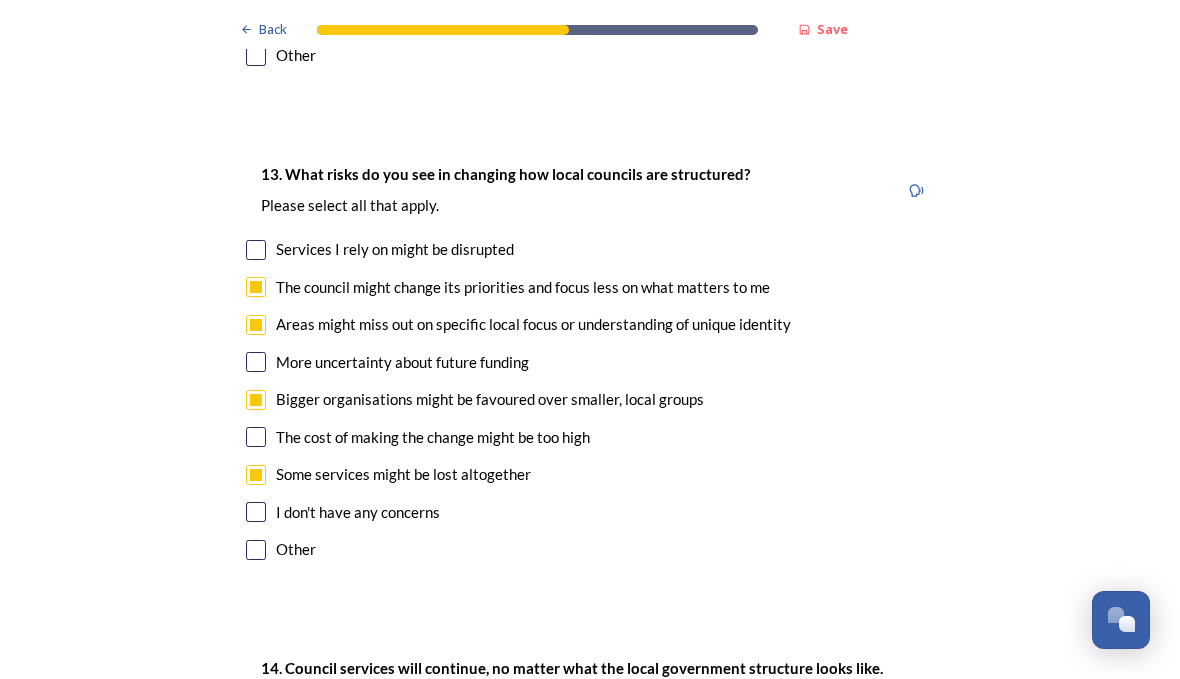 click on "The cost of making the change might be too high" at bounding box center (590, 437) 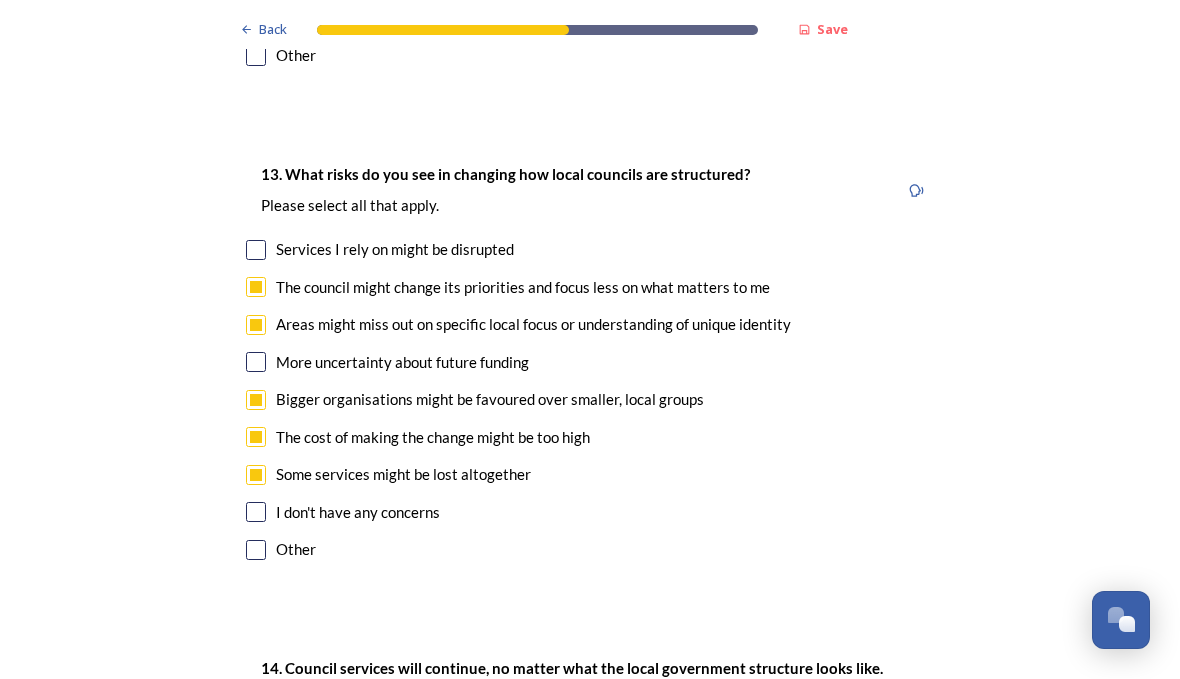checkbox on "true" 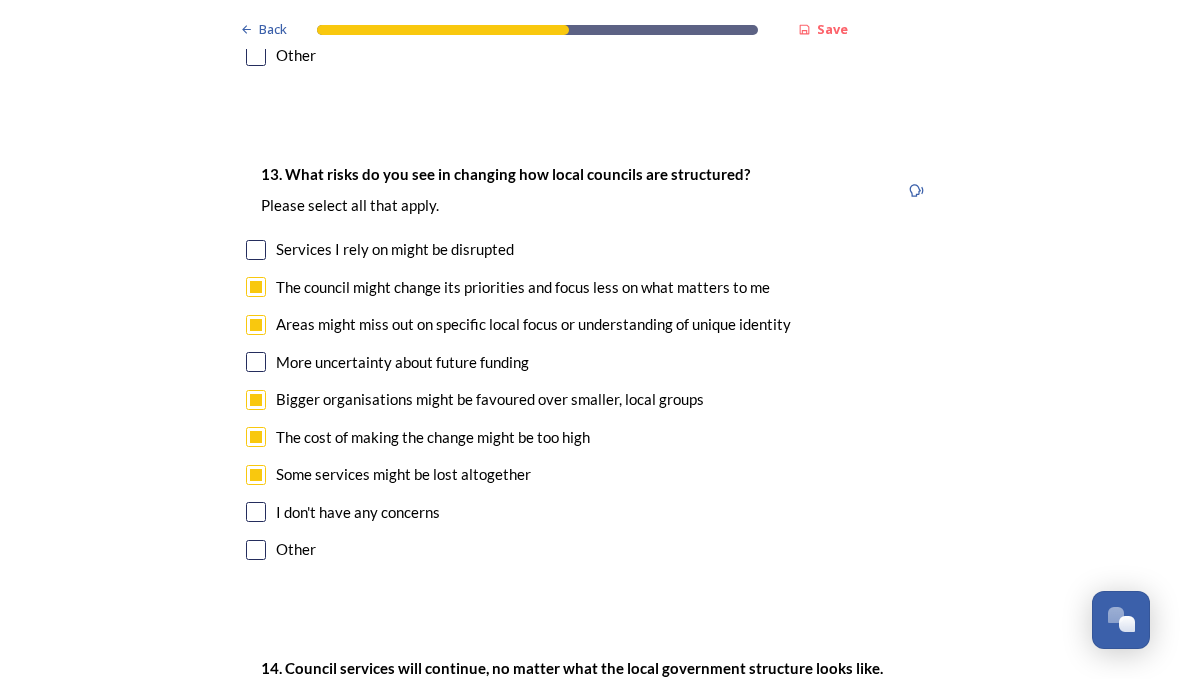 click on "More uncertainty about future funding" at bounding box center (590, 362) 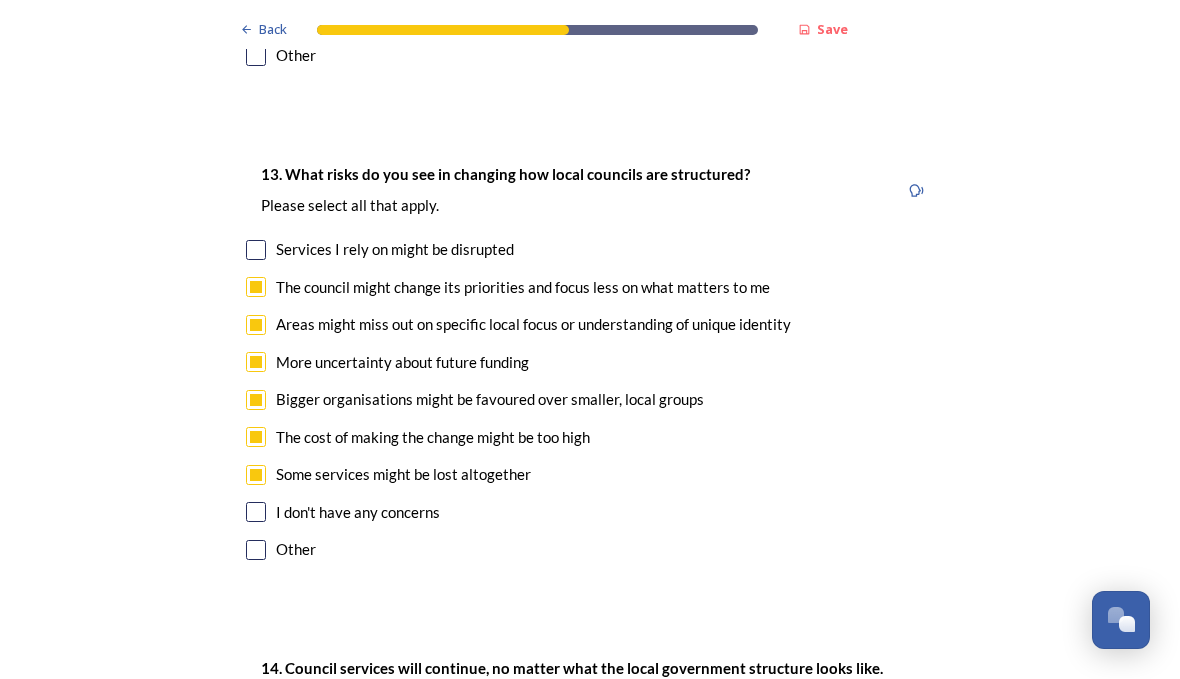 checkbox on "true" 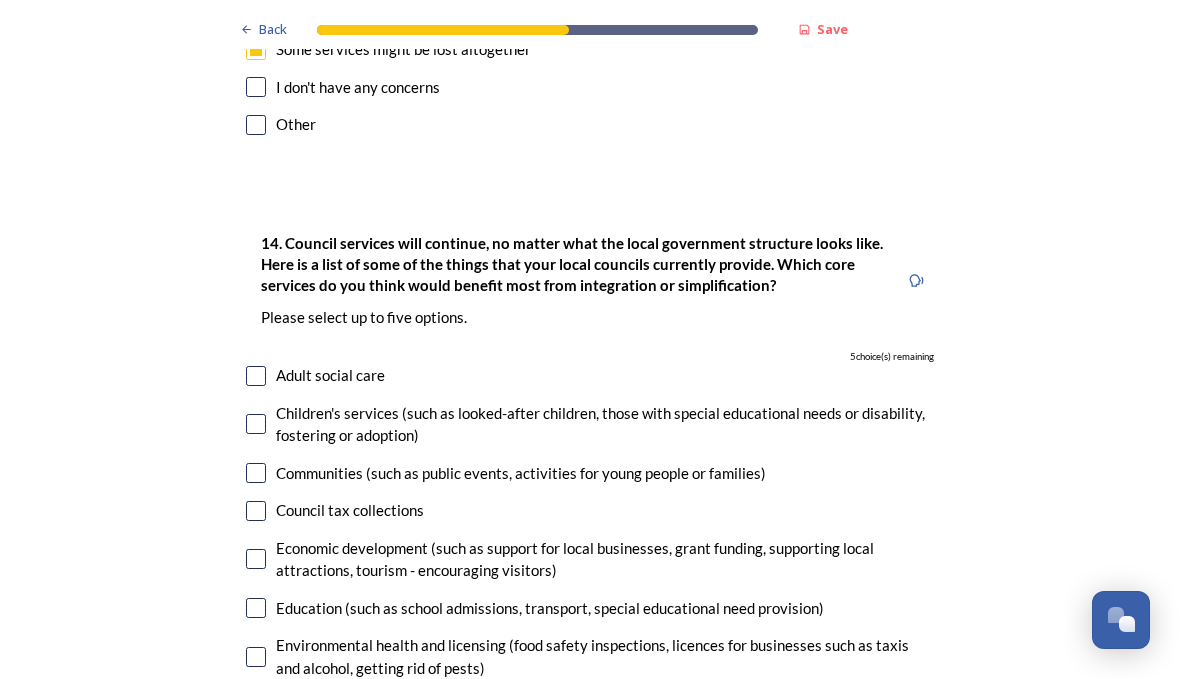 scroll, scrollTop: 4547, scrollLeft: 0, axis: vertical 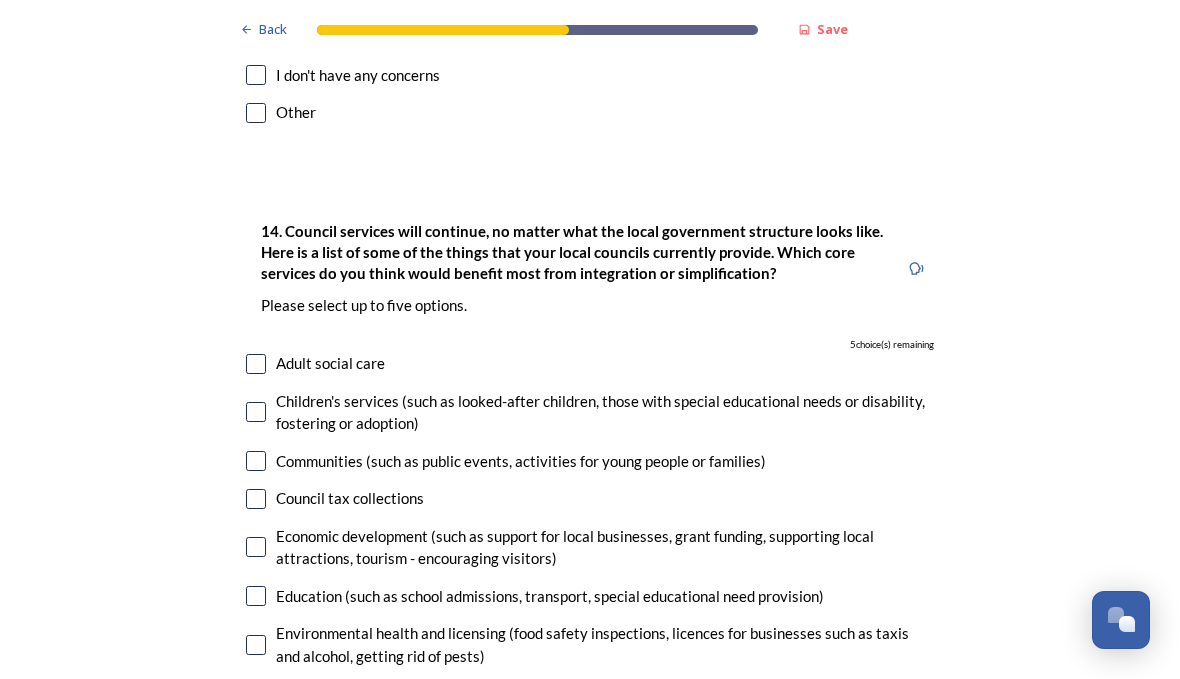 click on "Children's services (such as looked-after children, those with special educational needs or disability, fostering or adoption)" at bounding box center (605, 412) 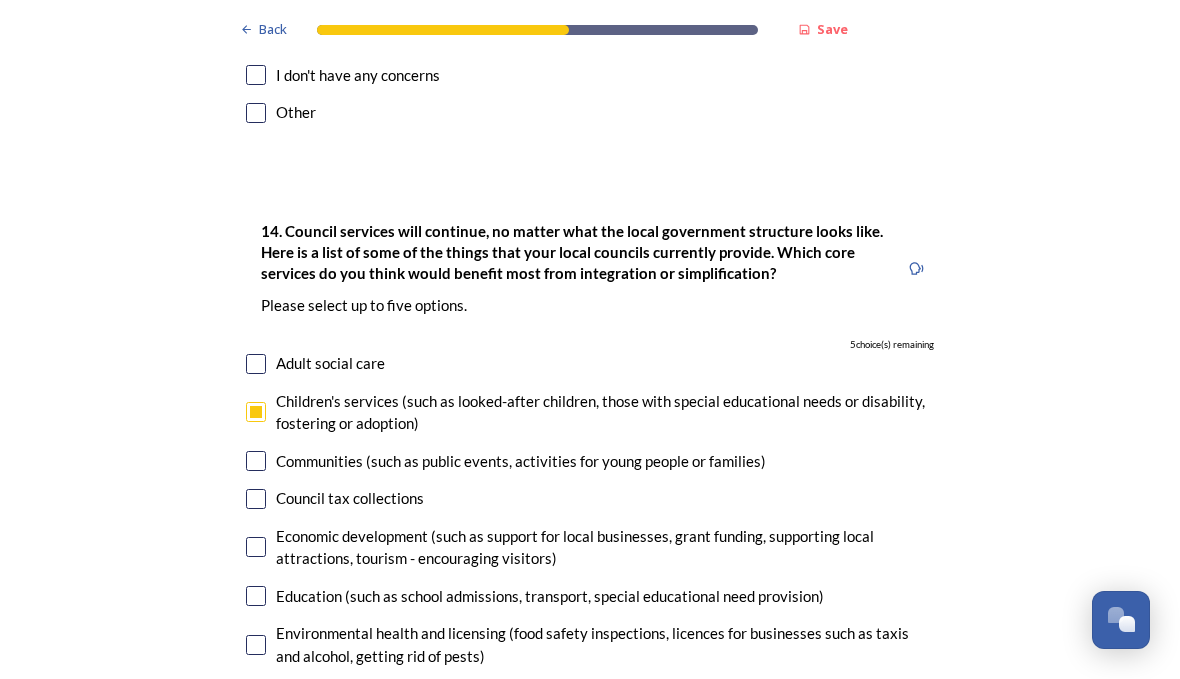 checkbox on "true" 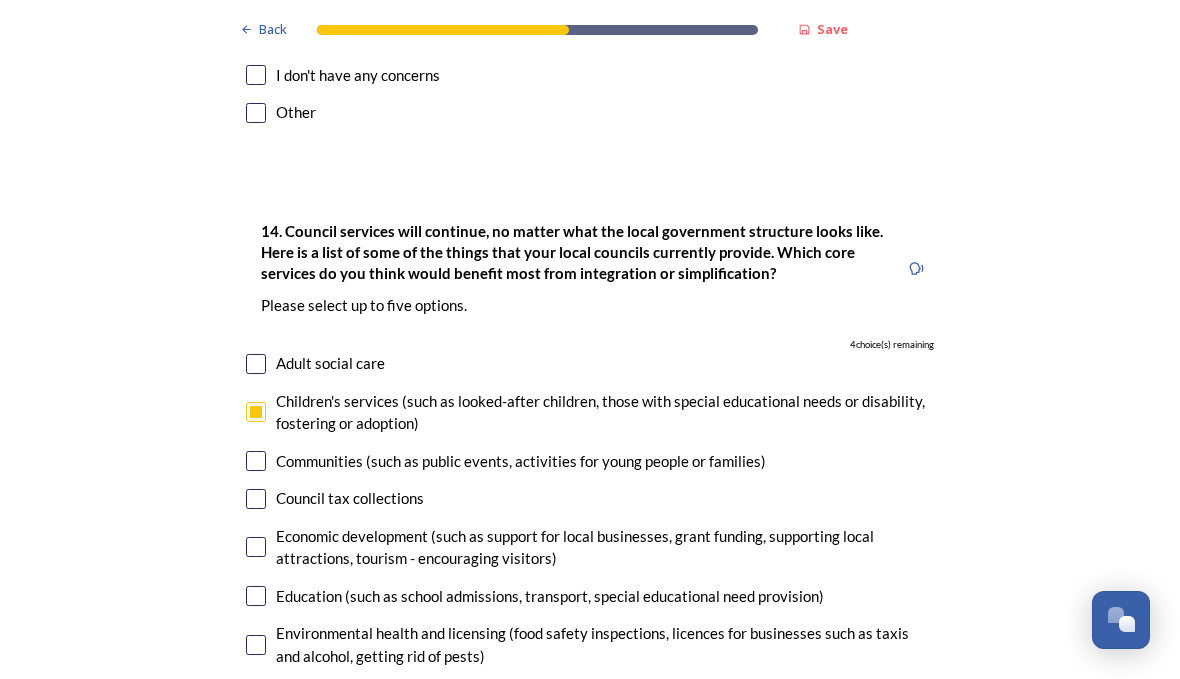 click on "Economic development (such as support for local businesses, grant funding, supporting local attractions, tourism - encouraging visitors)" at bounding box center [590, 547] 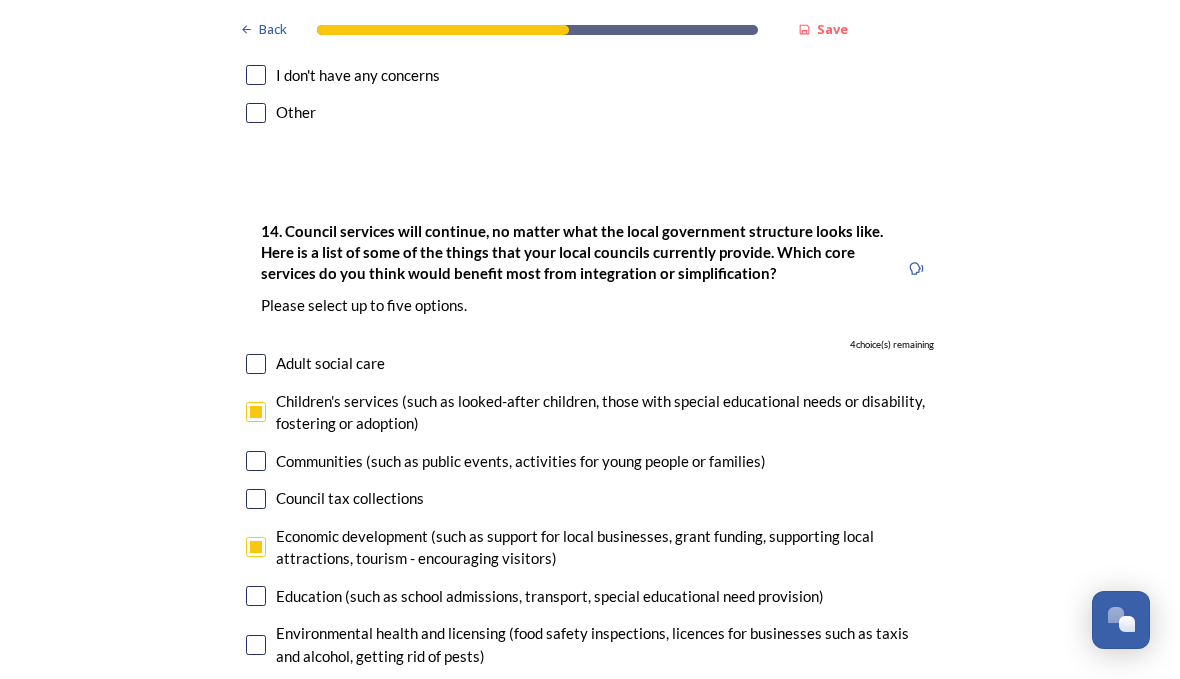 checkbox on "true" 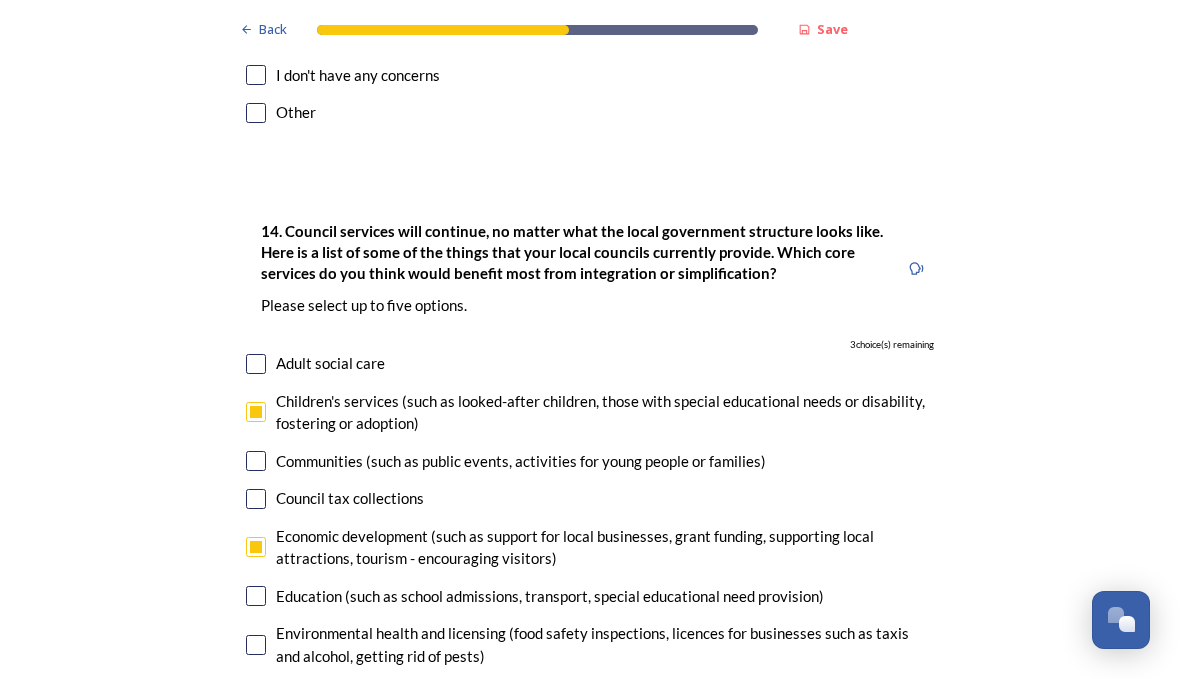 click at bounding box center (256, 596) 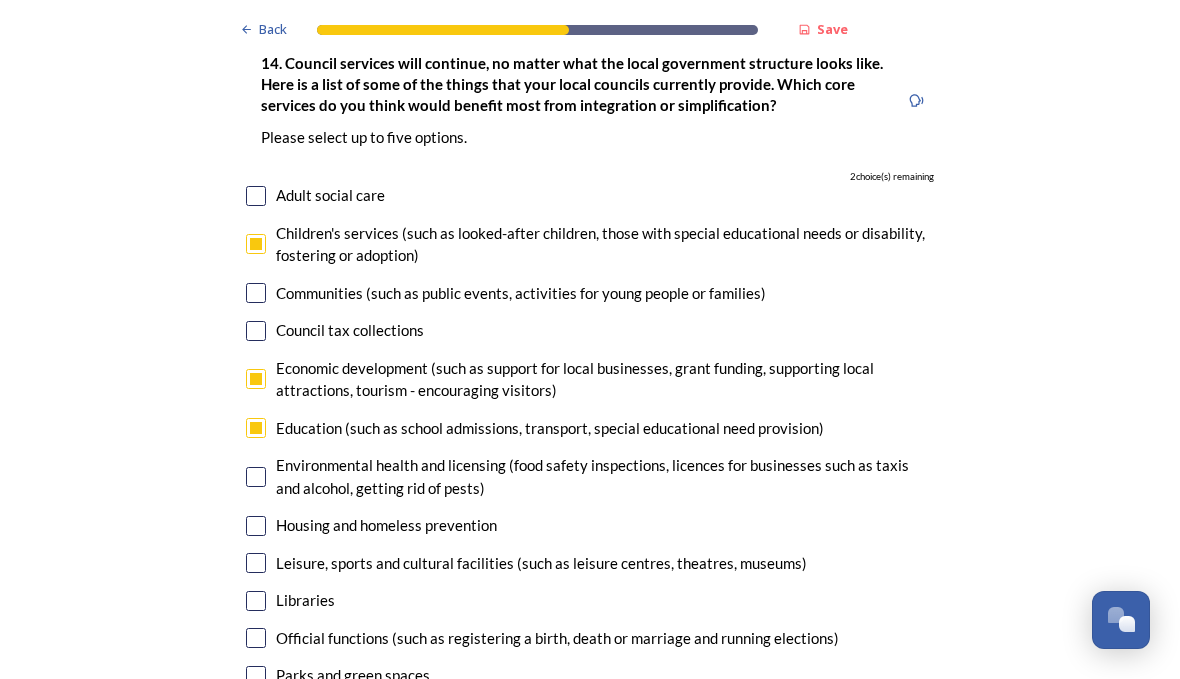 scroll, scrollTop: 4725, scrollLeft: 0, axis: vertical 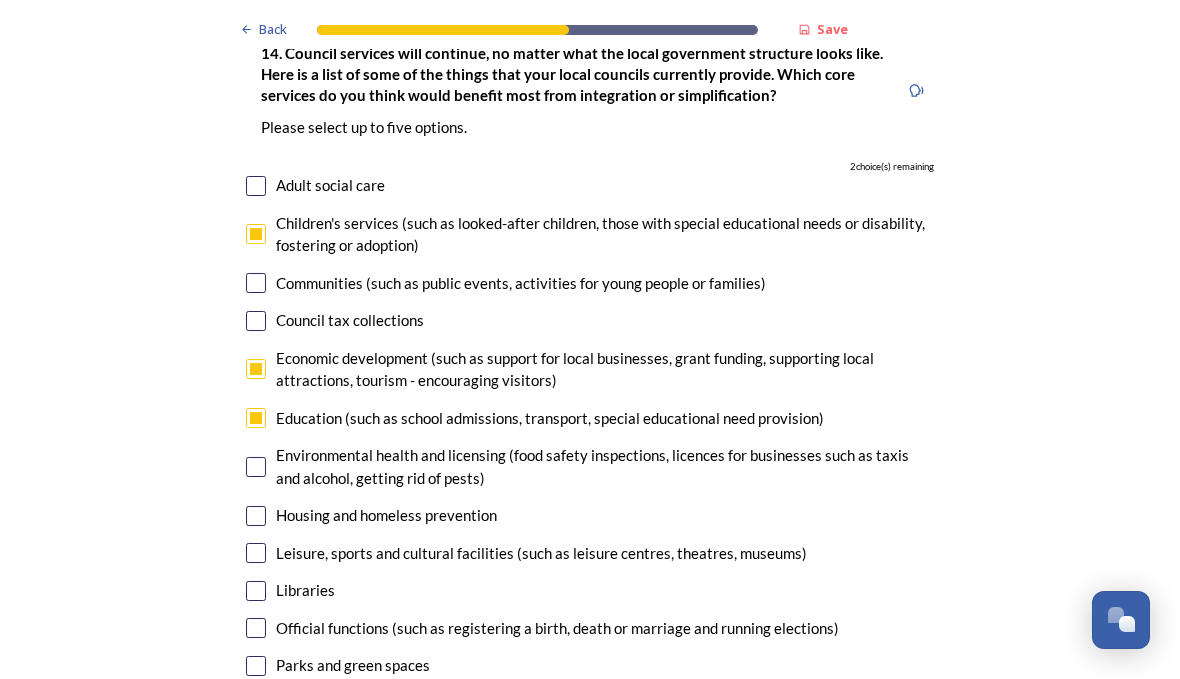click at bounding box center [256, 516] 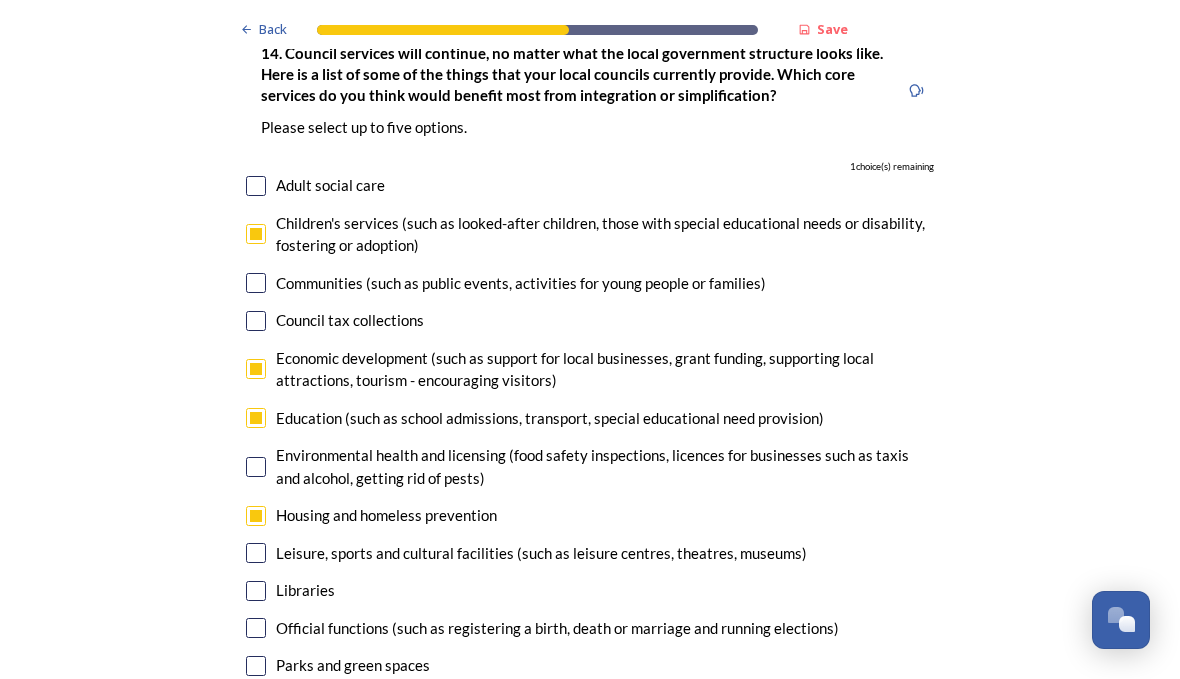 click at bounding box center (256, 553) 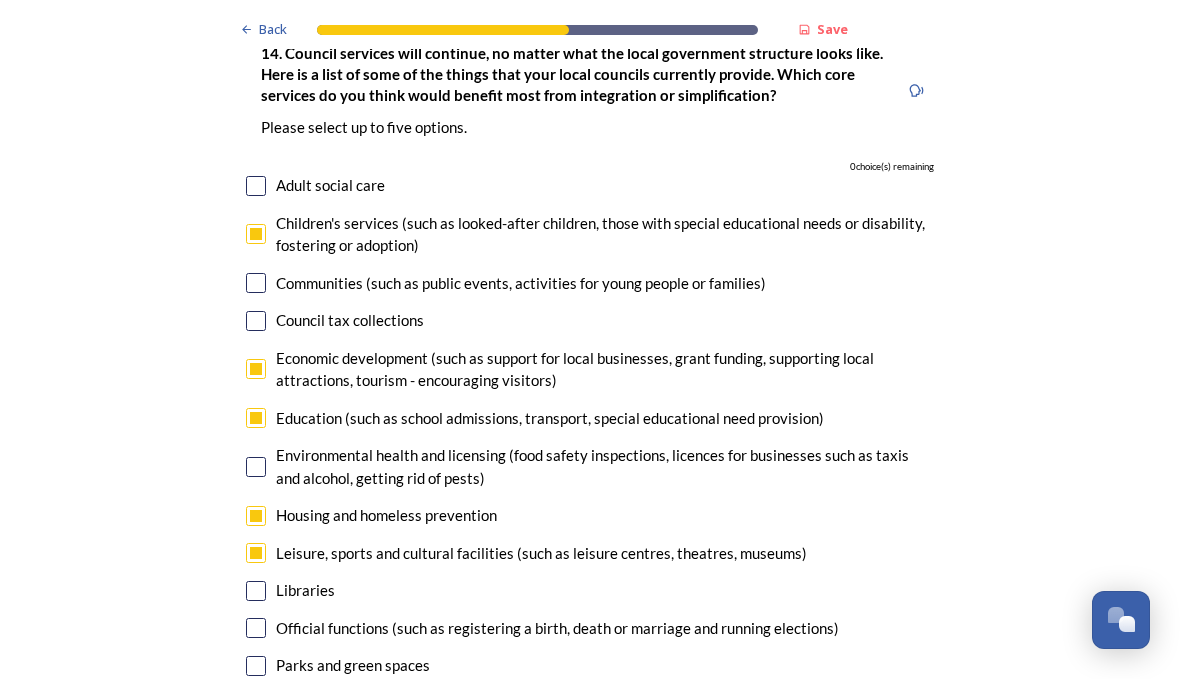 click at bounding box center [256, 591] 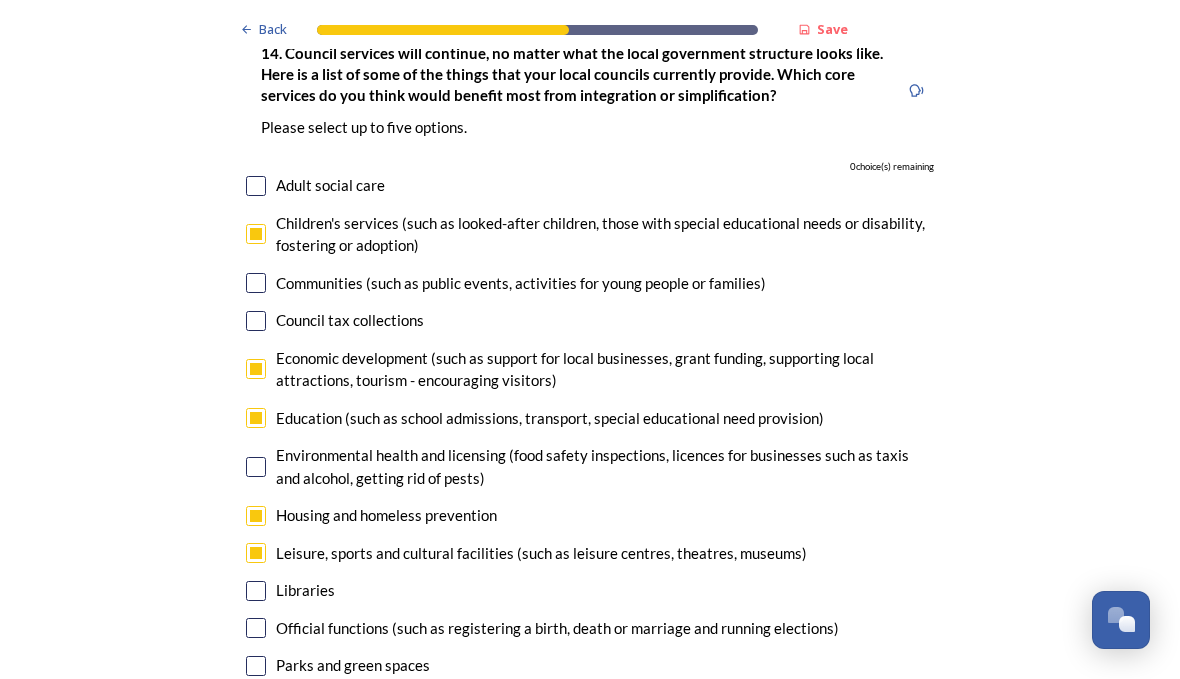click on "Back Save Prioritising future services As explained on our  Shaping West Sussex hub , Local Government Reorganisation for West Sussex means that the county, district and borough councils will be replaced with one, or more than one, single-tier council (referred to as a unitary council) to deliver all your services.  Options currently being explored within West Sussex are detailed on our  hub , but map visuals can be found below. A single county unitary , bringing the County Council and all seven District and Borough Councils services together to form a new unitary council for West Sussex. Single unitary model (You can enlarge this map by clicking on the square expand icon in the top right of the image) Two unitary option, variation 1  -   one unitary combining Arun, Chichester and Worthing footprints and one unitary combining Adur, Crawley, Horsham, and Mid-Sussex footprints. Two unitary model variation 1 (You can enlarge this map by clicking on the square expand icon in the top right of the image) * Other 0" at bounding box center (590, -1283) 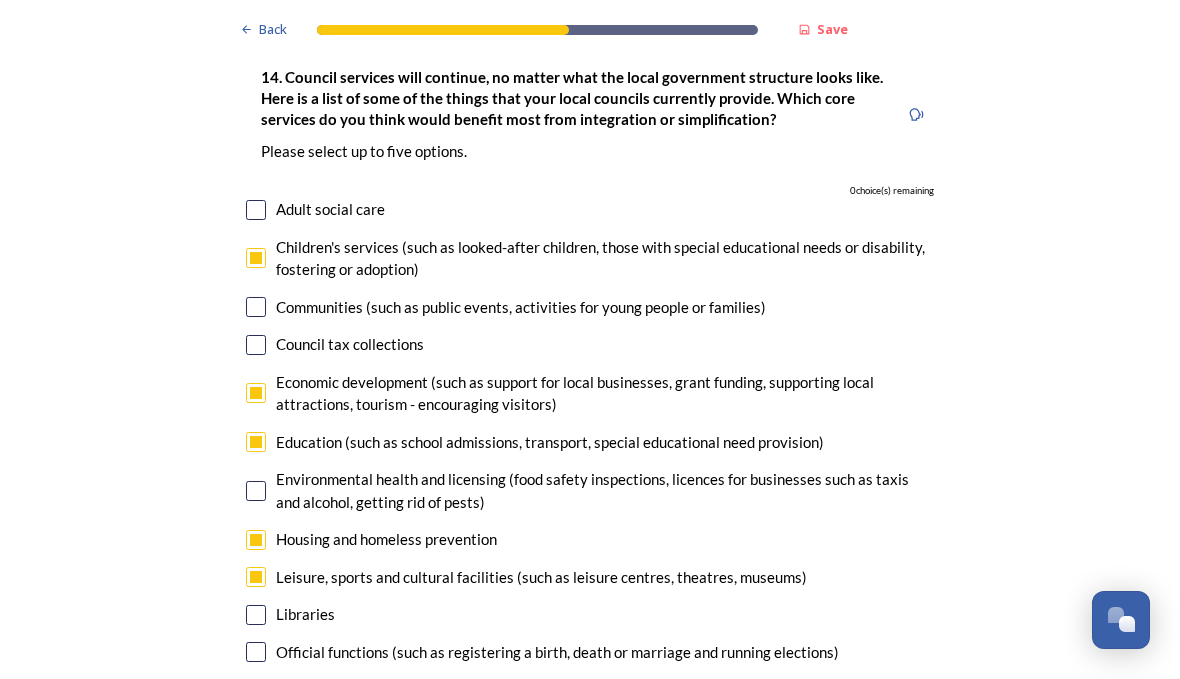 scroll, scrollTop: 4706, scrollLeft: 0, axis: vertical 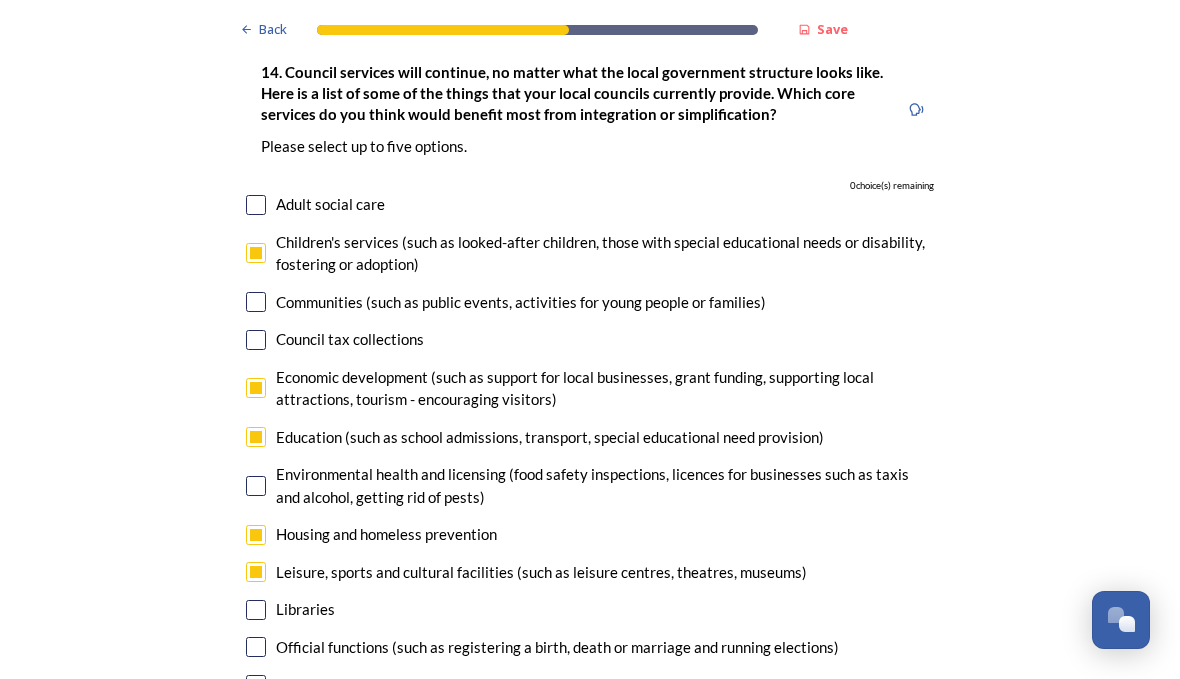 click at bounding box center [256, 388] 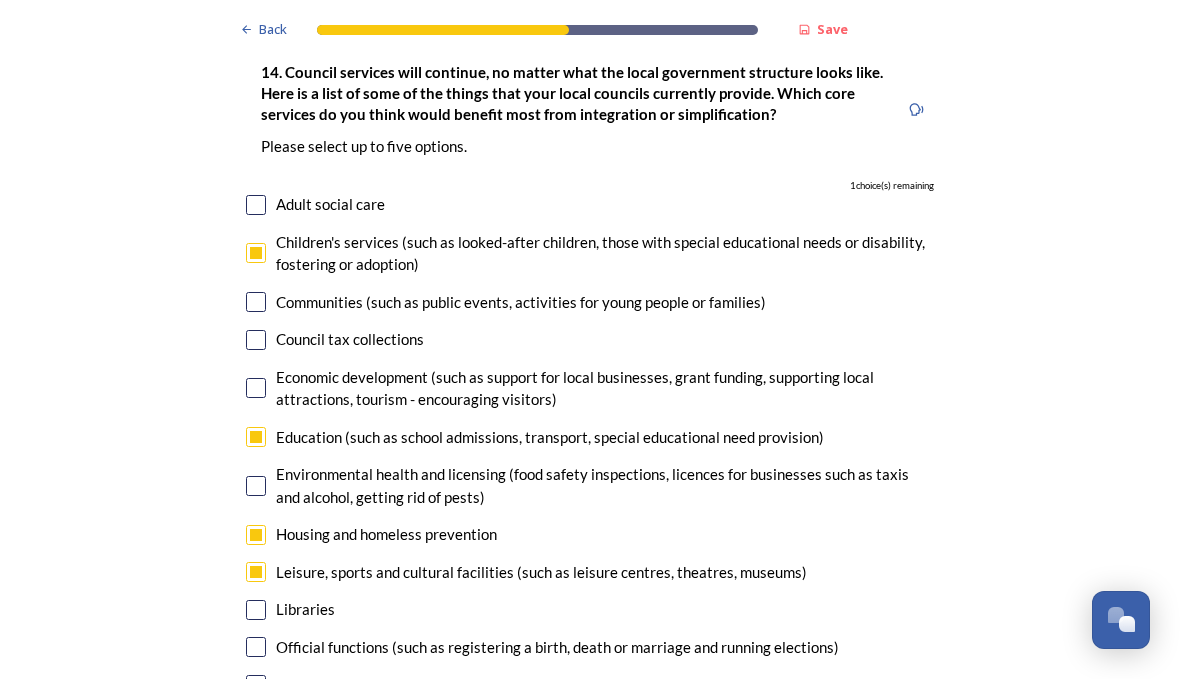 click at bounding box center (256, 610) 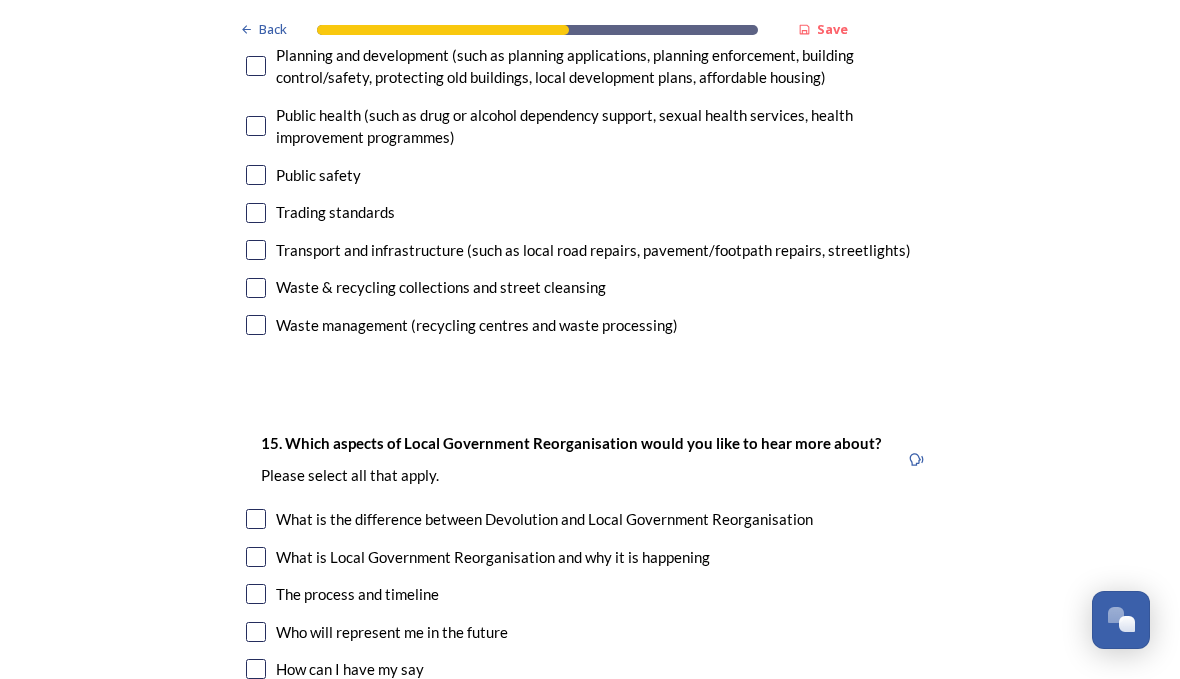 scroll, scrollTop: 5373, scrollLeft: 0, axis: vertical 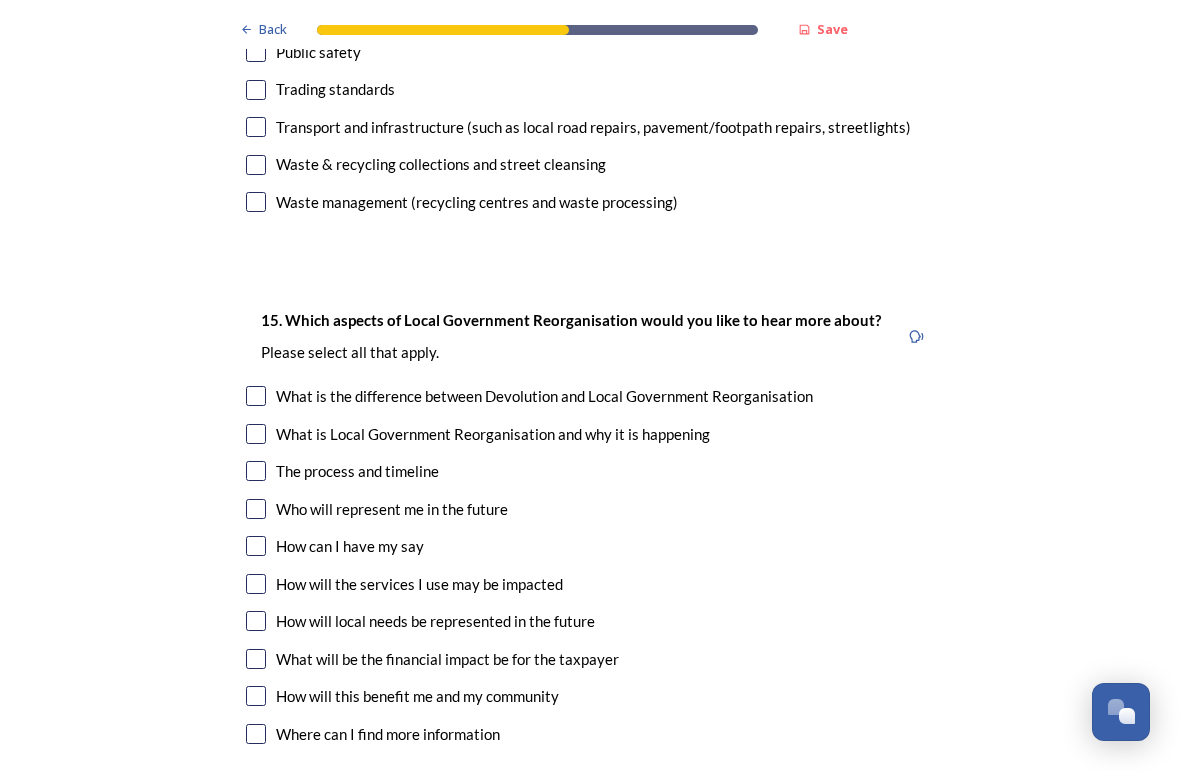 click at bounding box center [256, 509] 